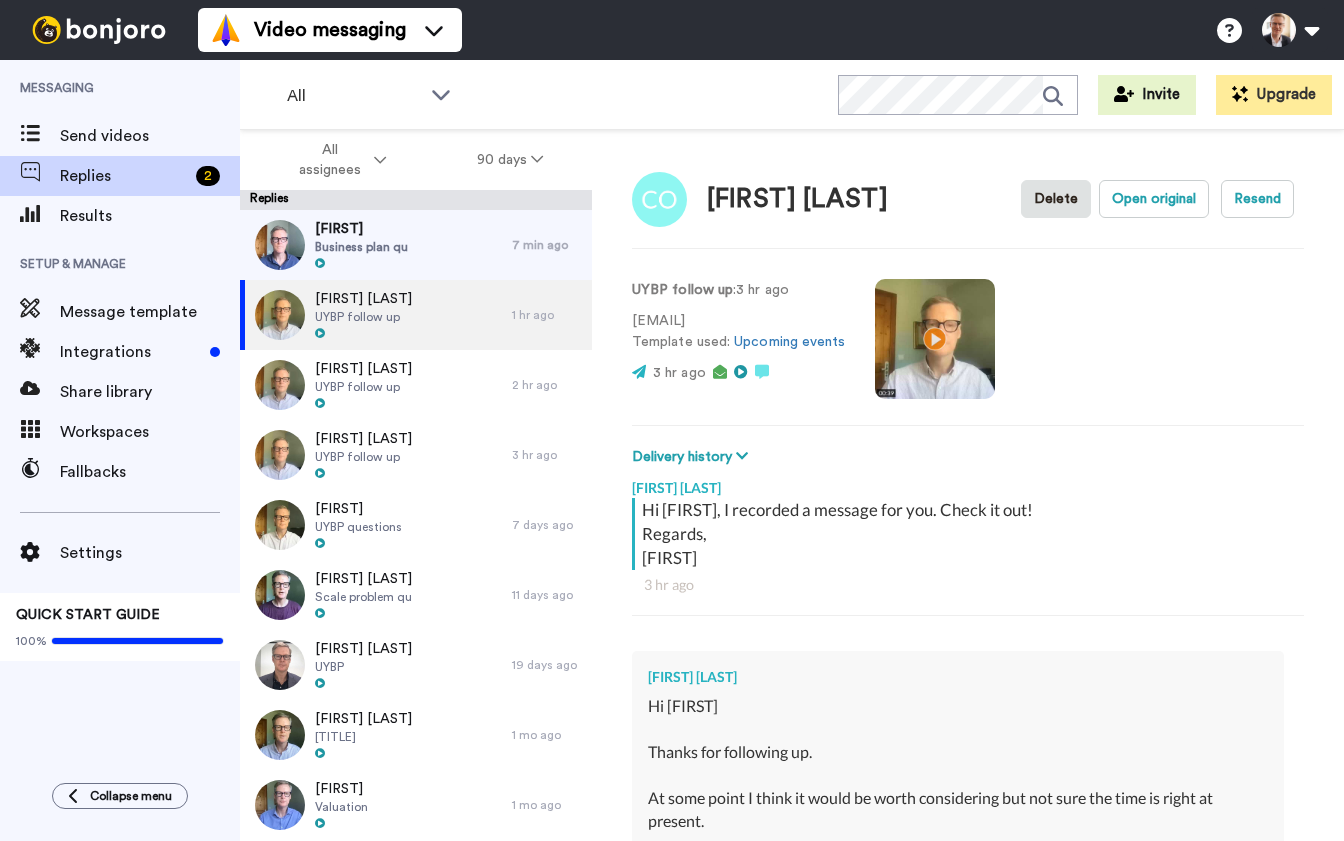 scroll, scrollTop: 0, scrollLeft: 0, axis: both 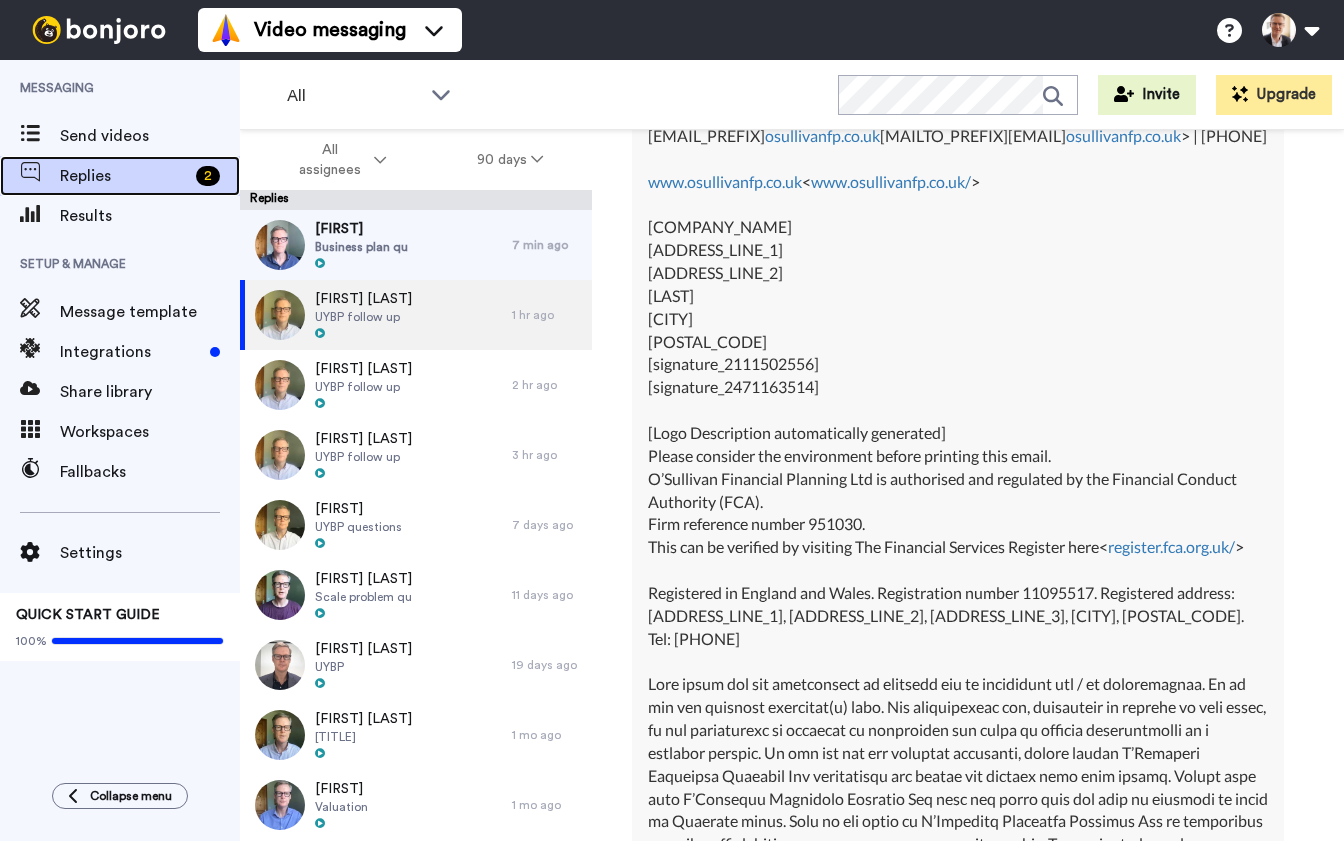 click on "Replies" at bounding box center (124, 176) 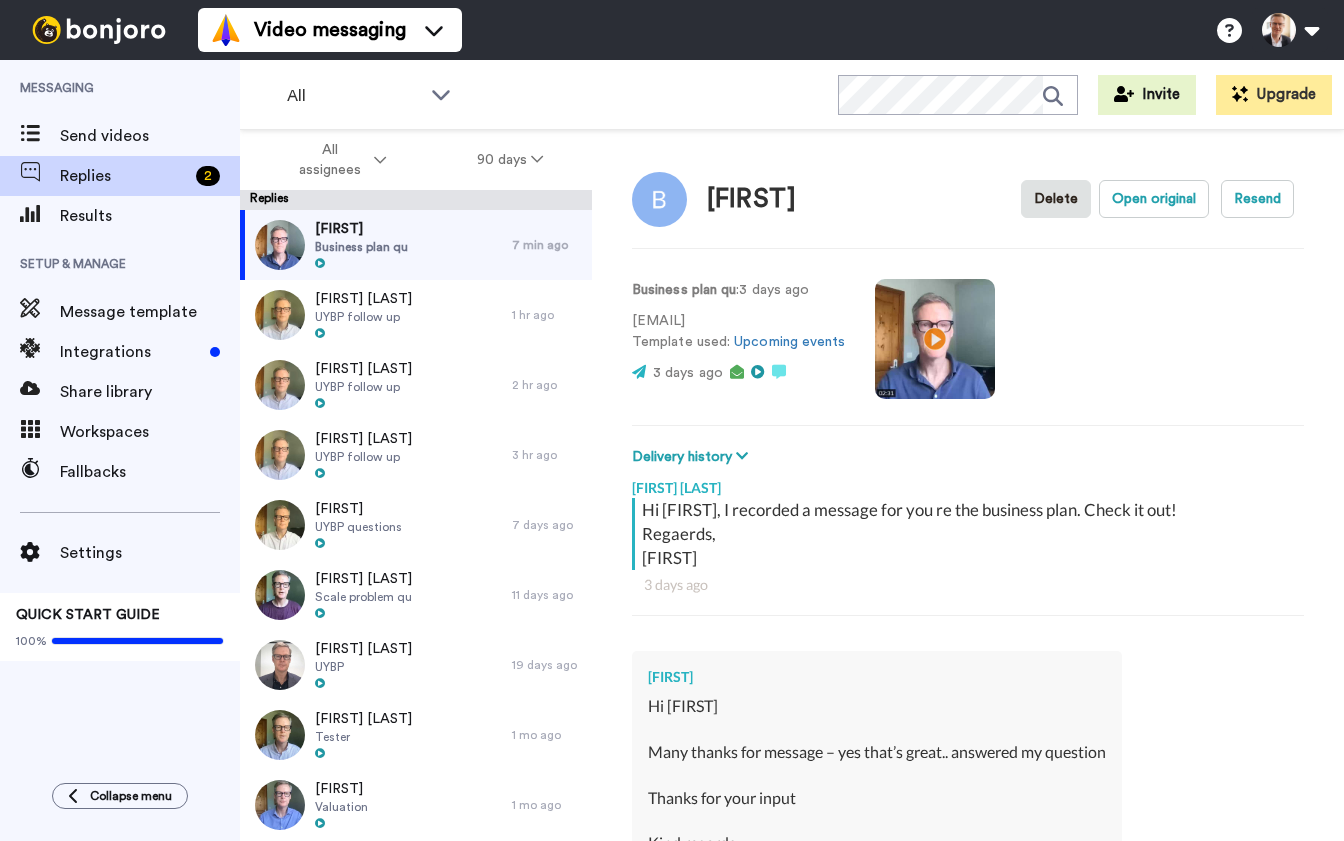 scroll, scrollTop: 0, scrollLeft: 0, axis: both 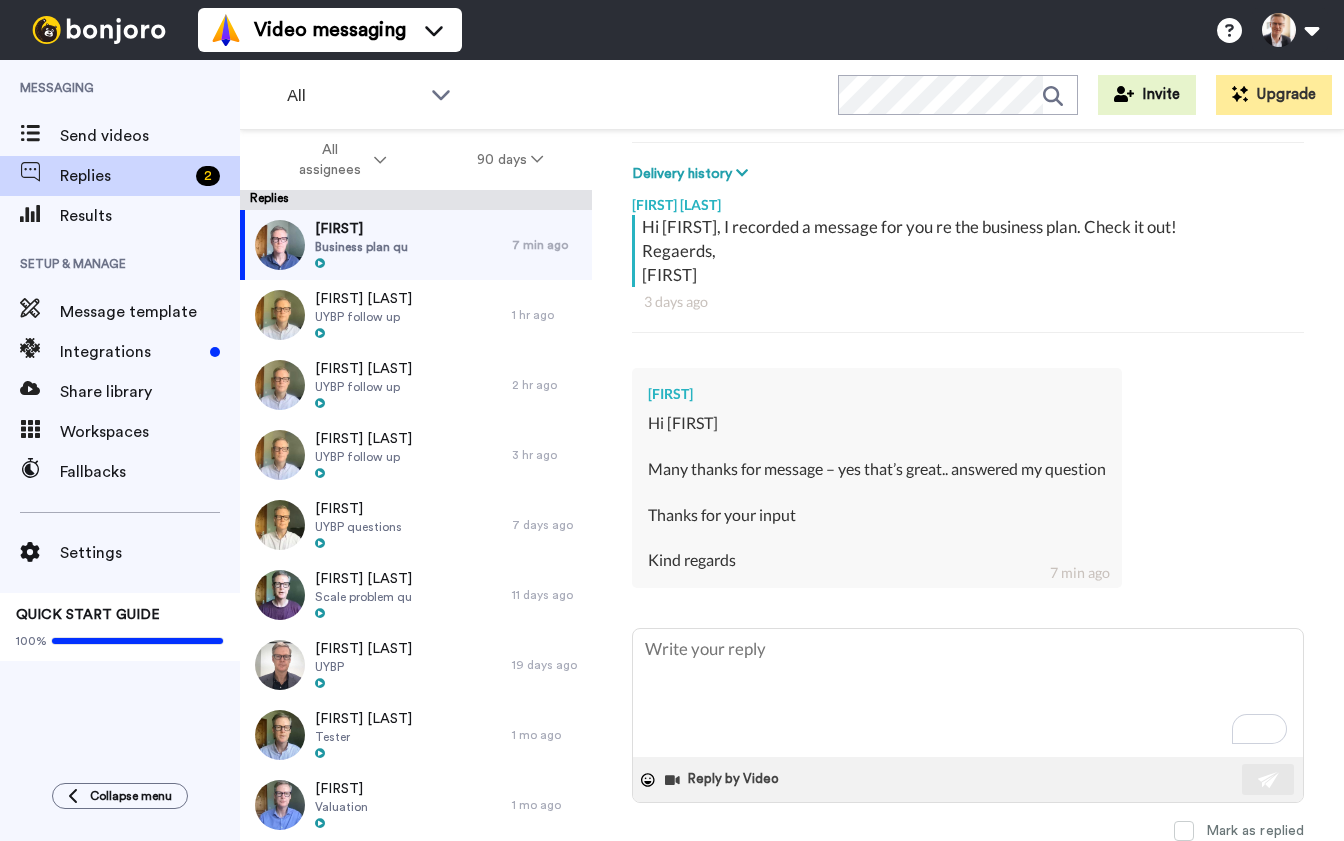 type on "N" 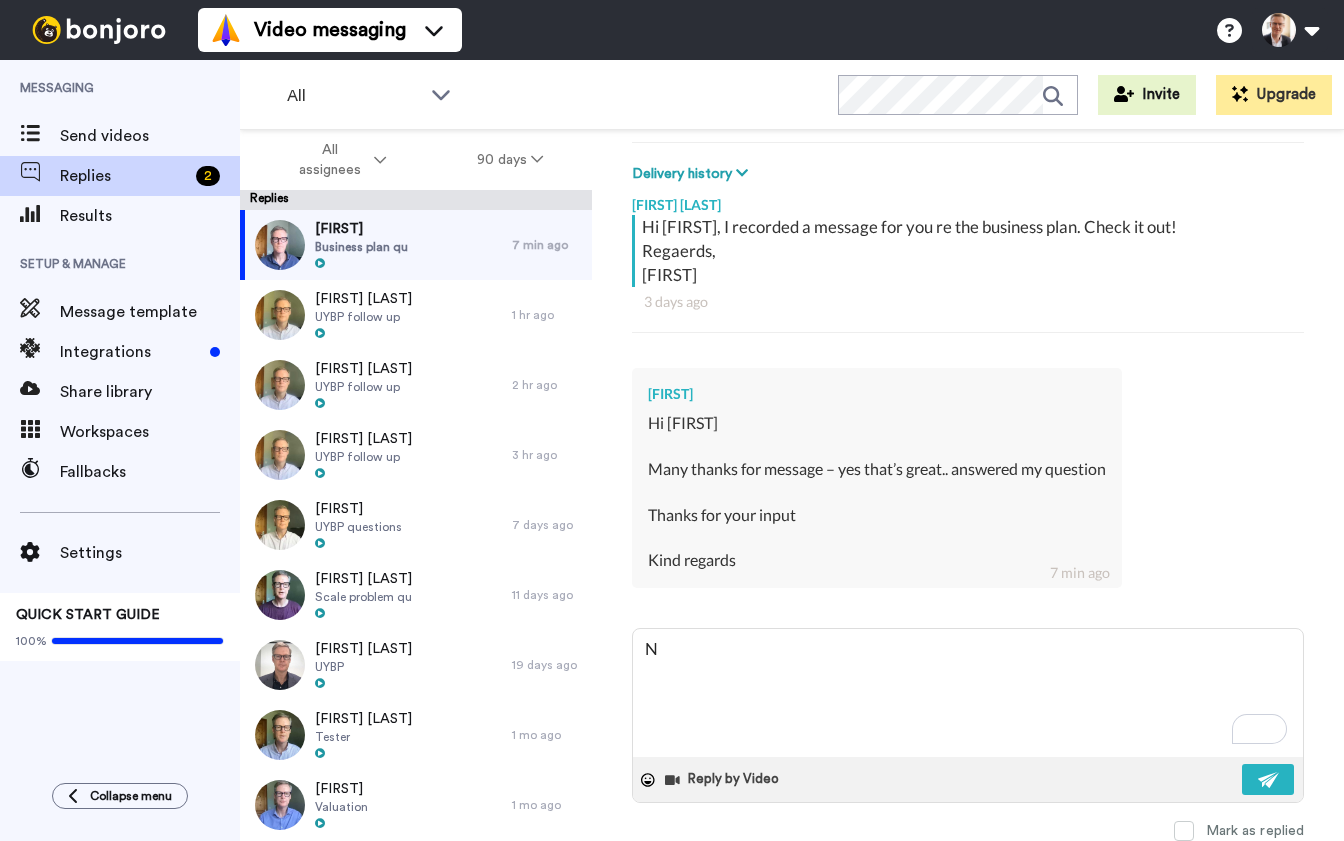 type on "No" 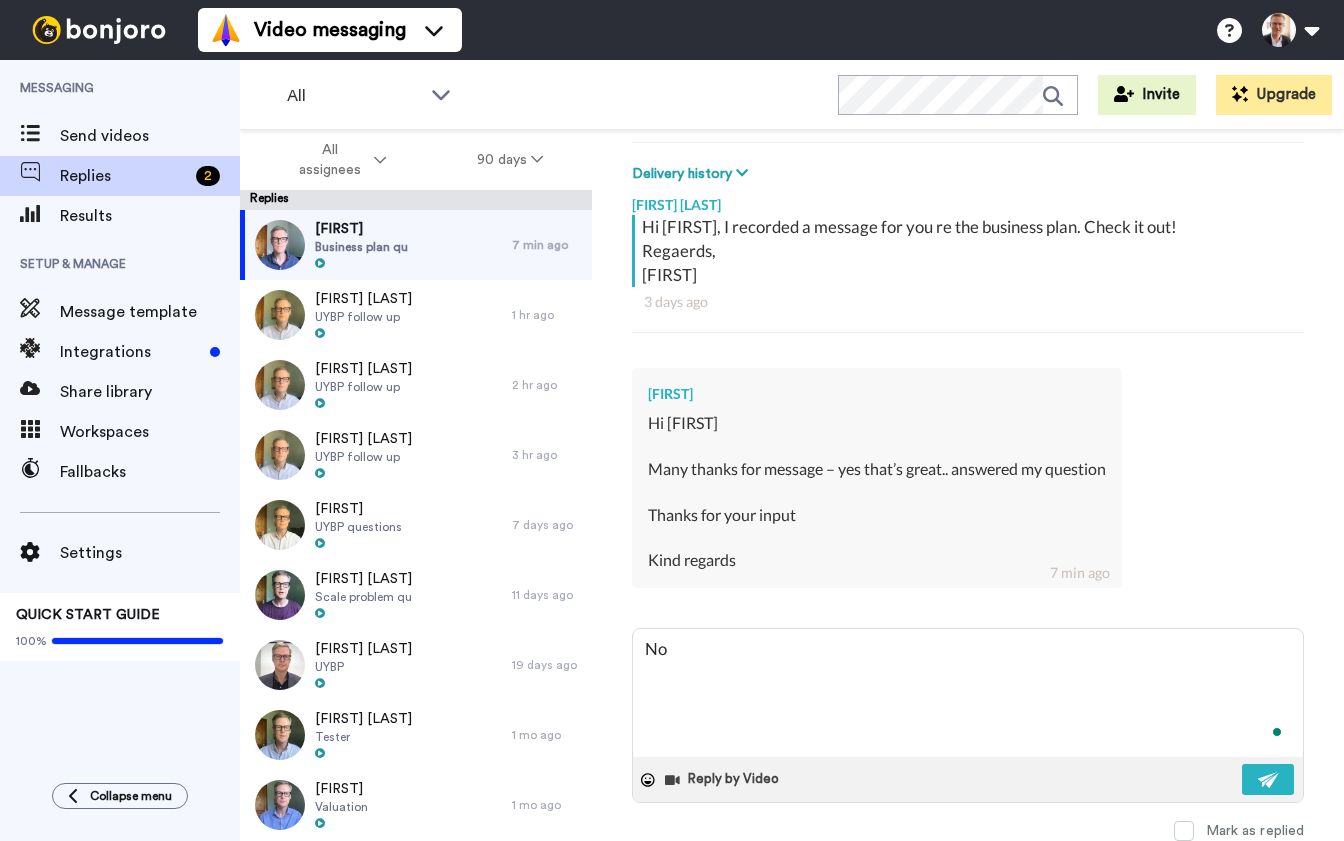 type on "No" 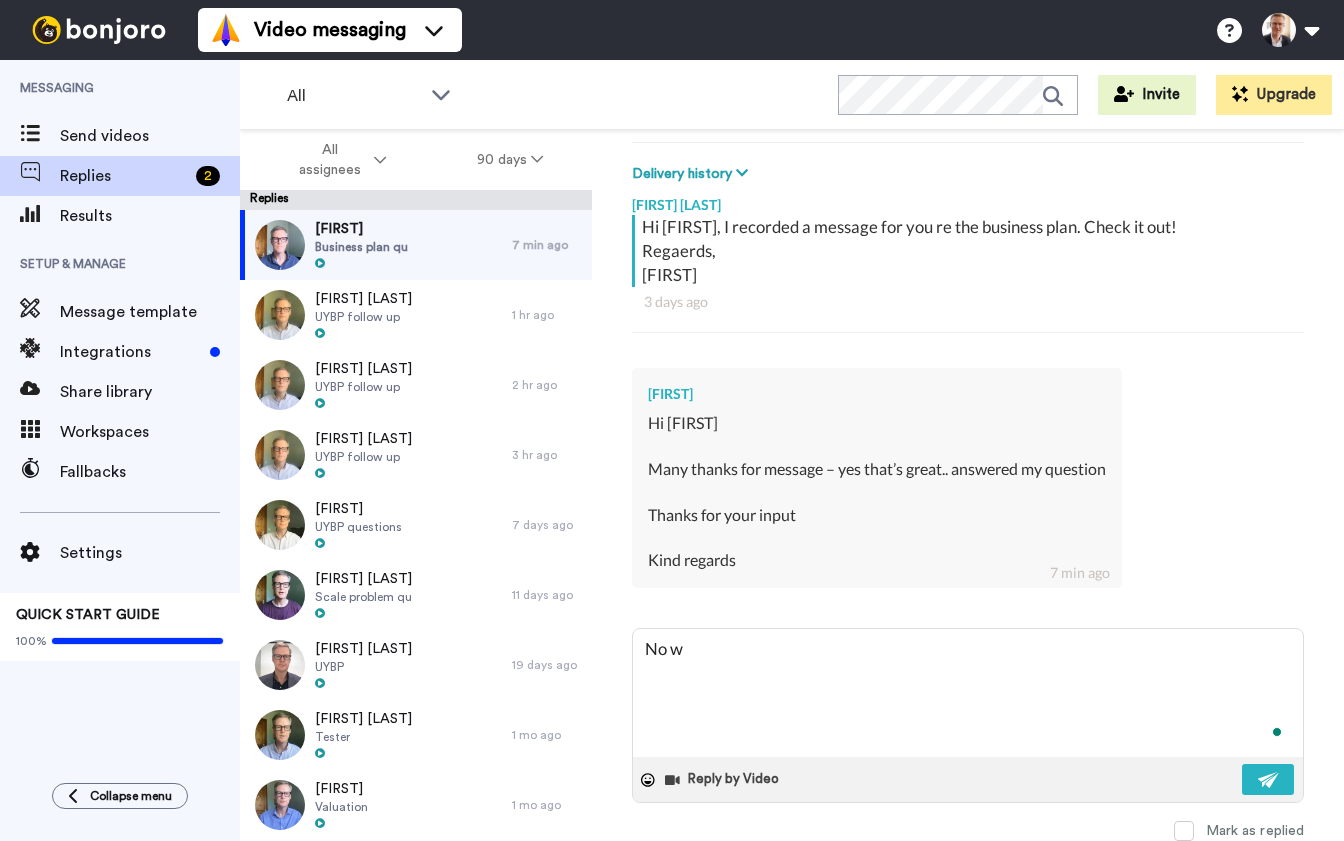 type on "No wo" 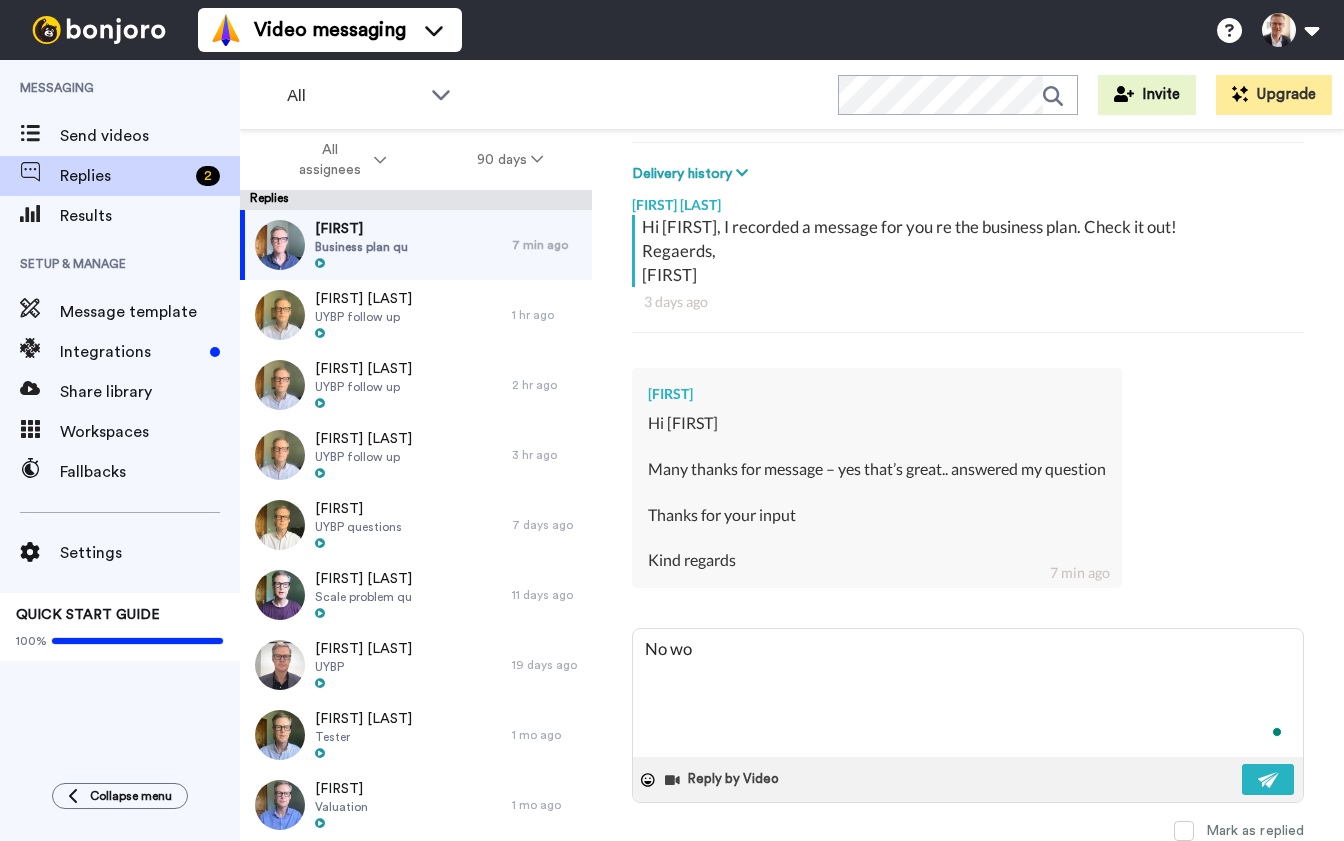 type on "No wor" 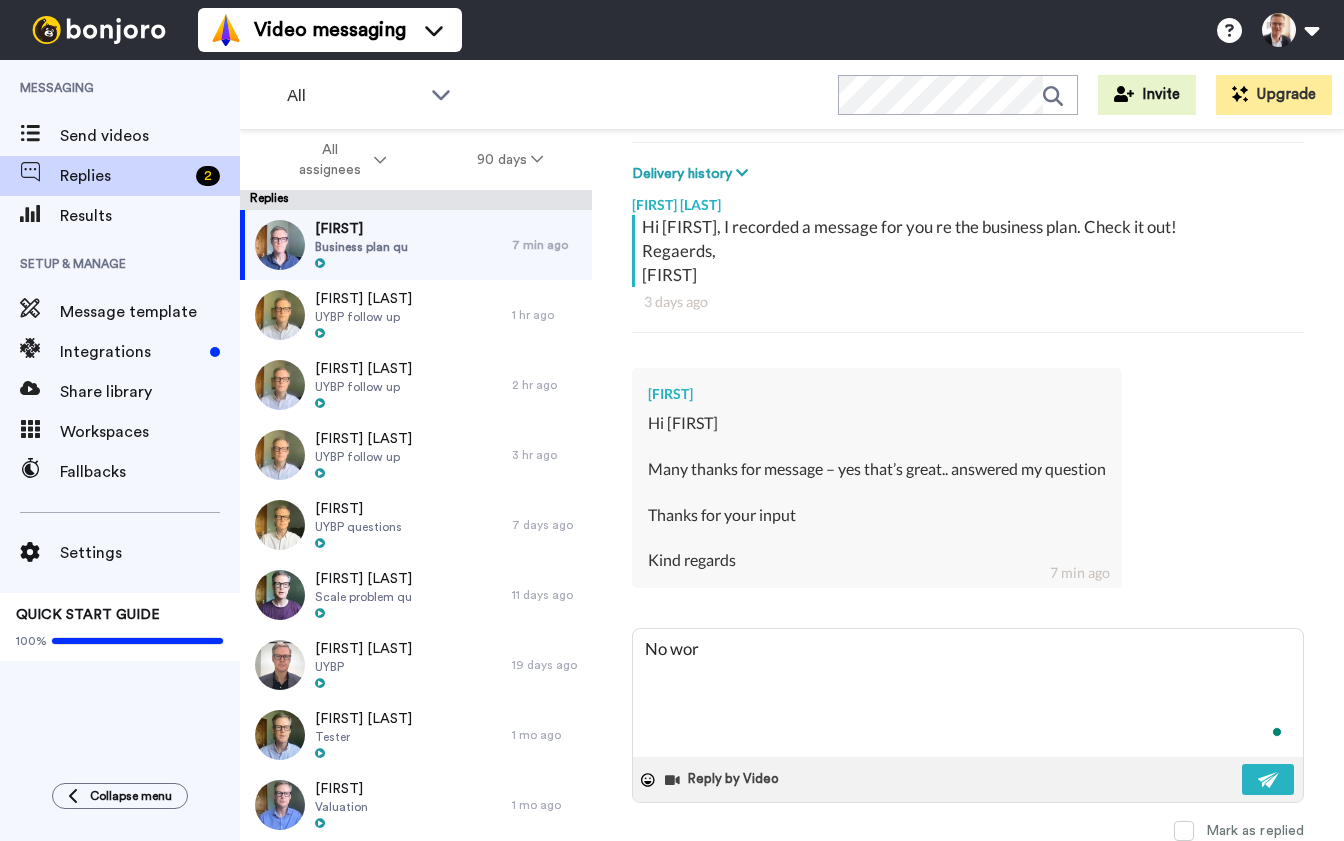 type on "No worr" 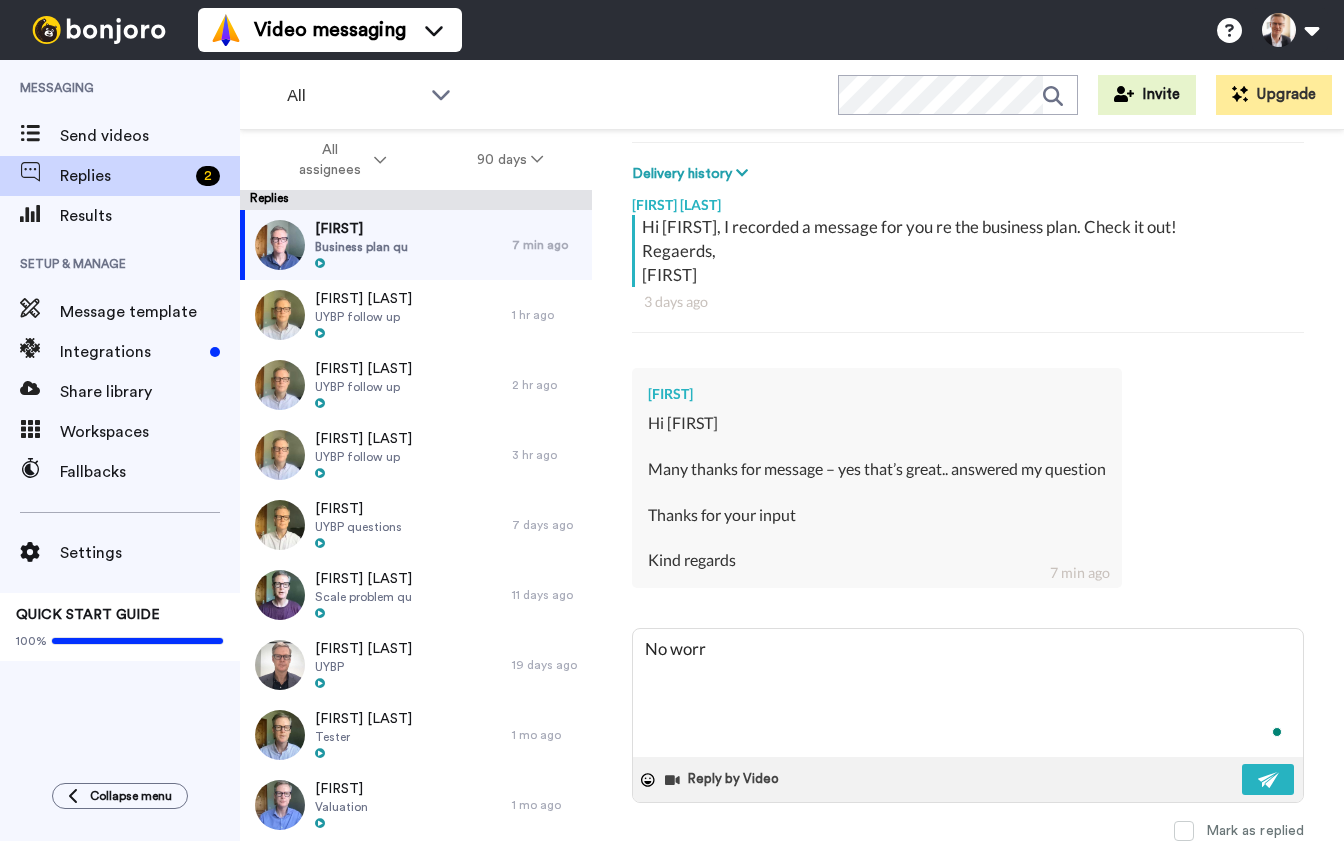 type on "No worri" 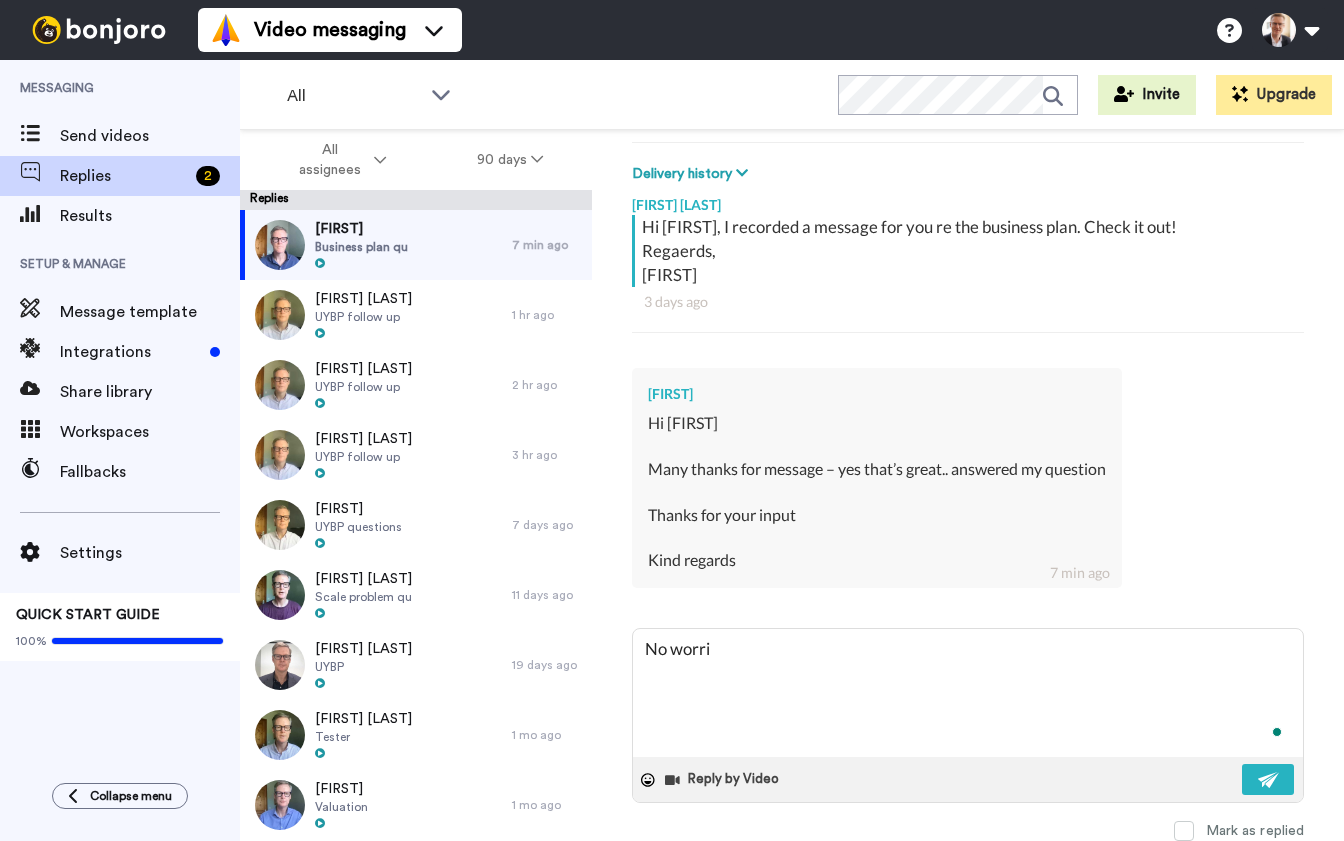 type on "No worrie" 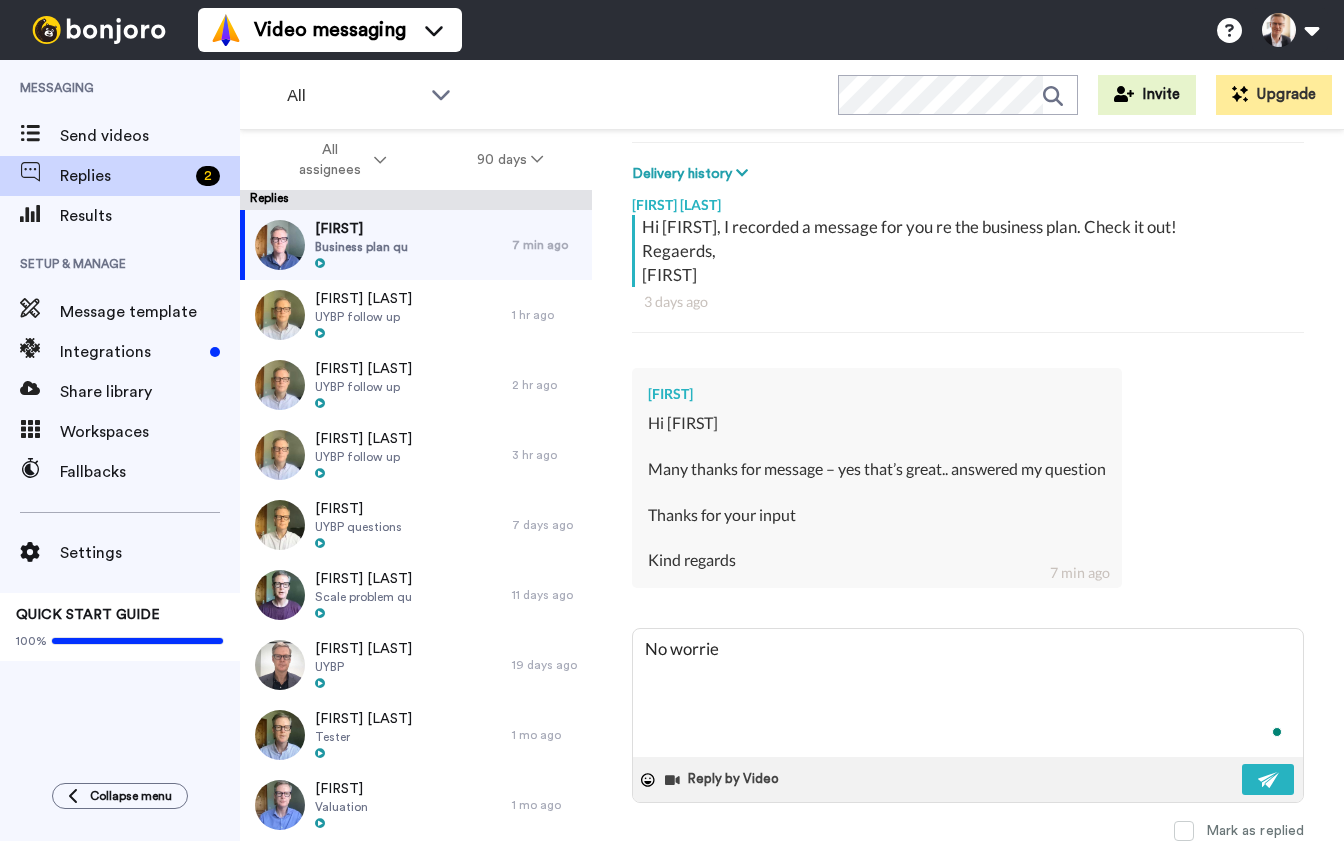 type on "No worries" 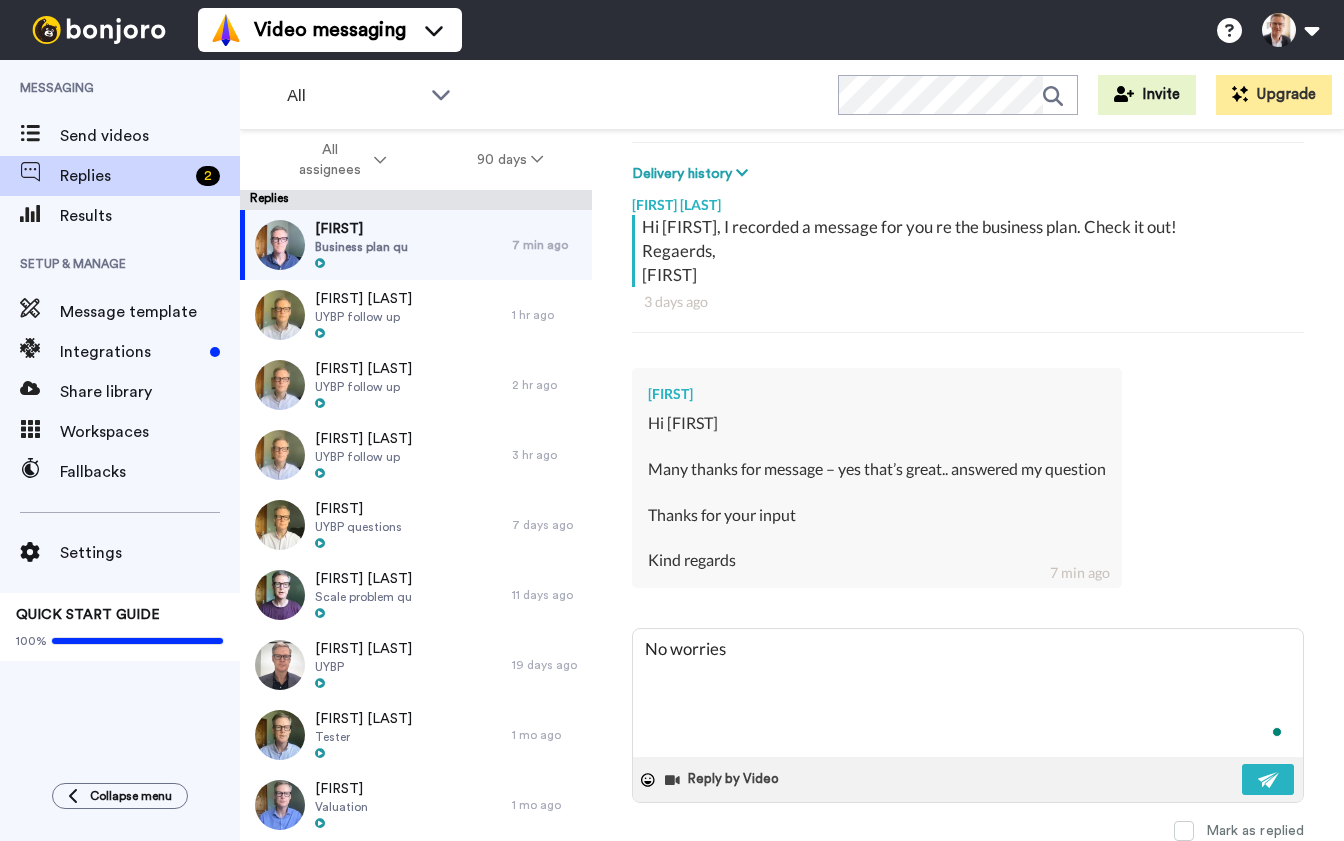 type on "No worries." 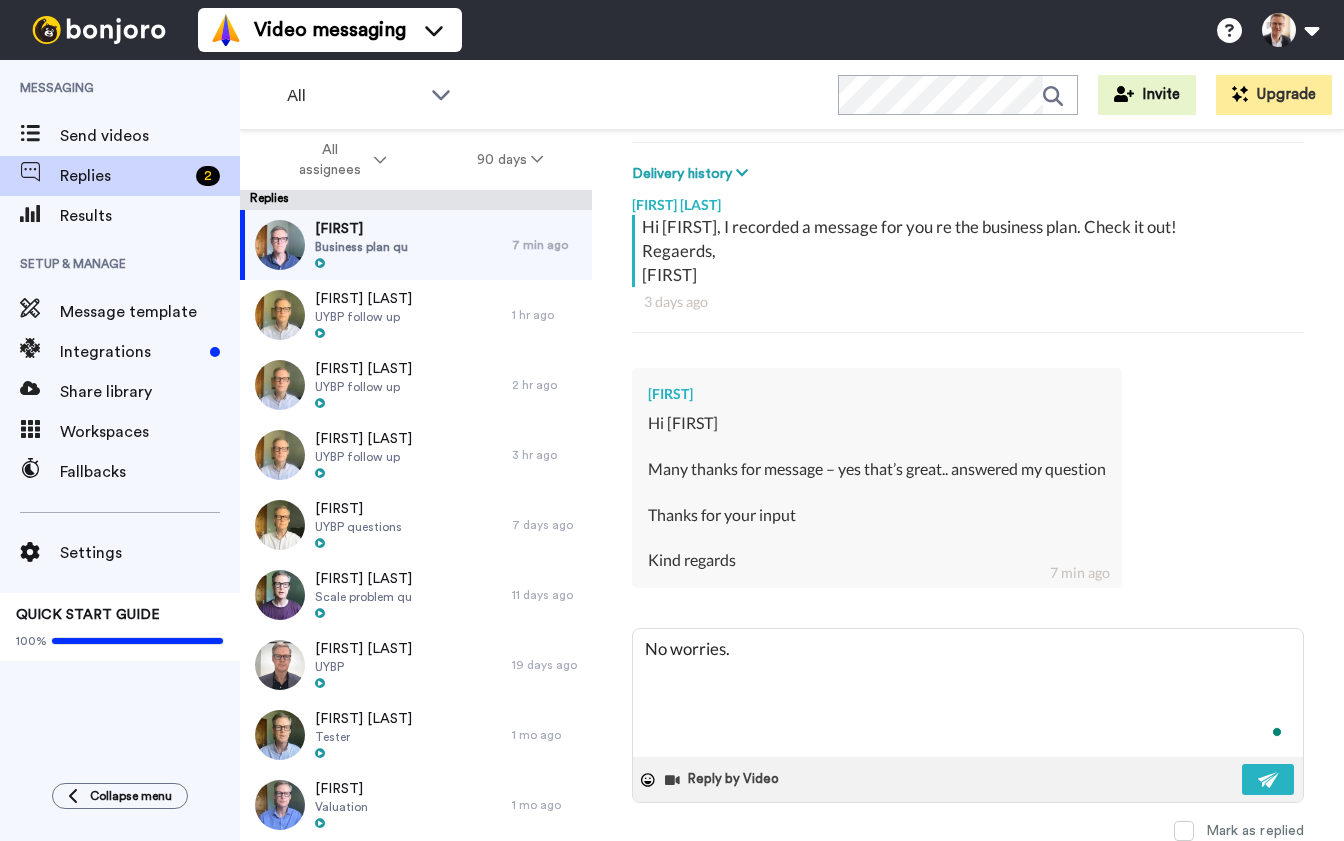 type on "No worries." 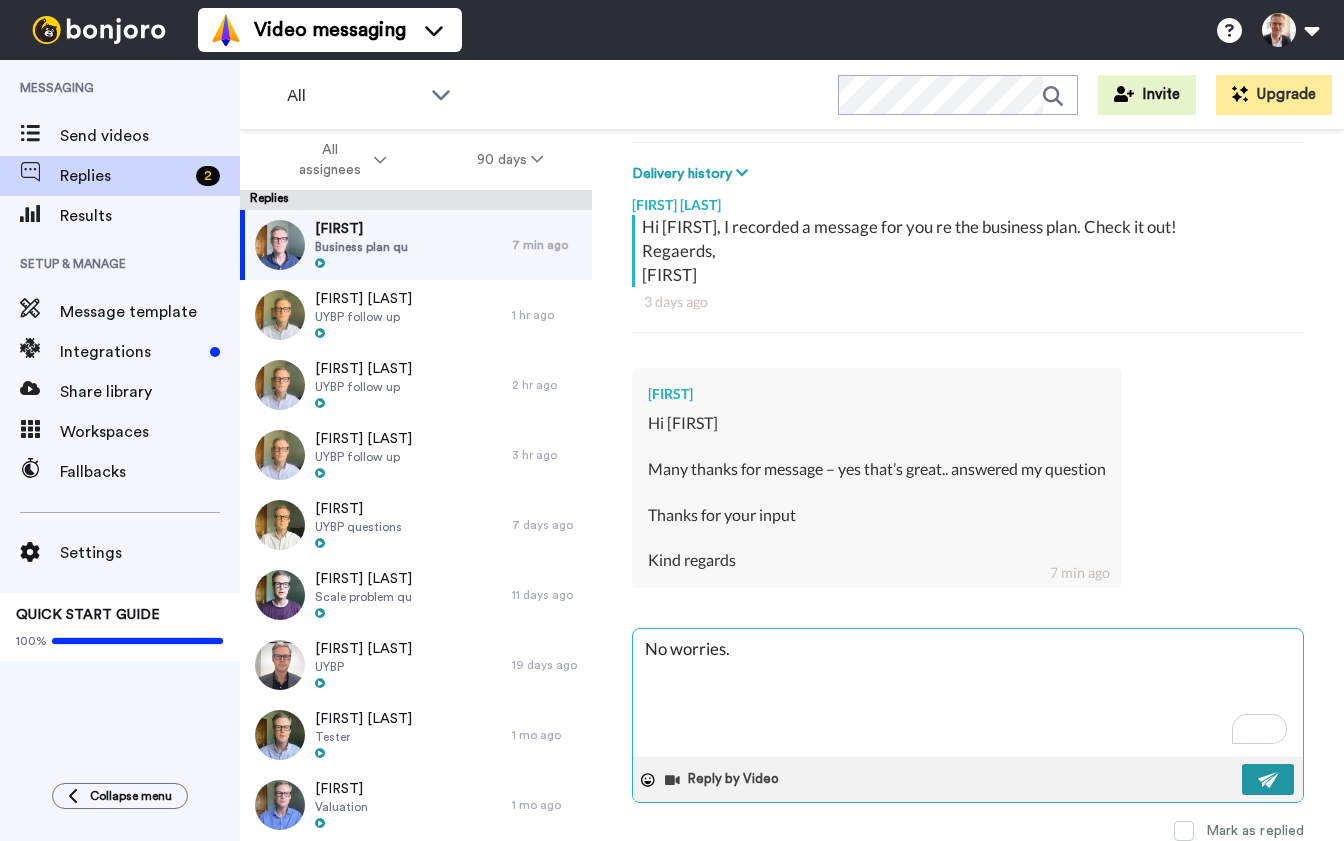 type on "No worries." 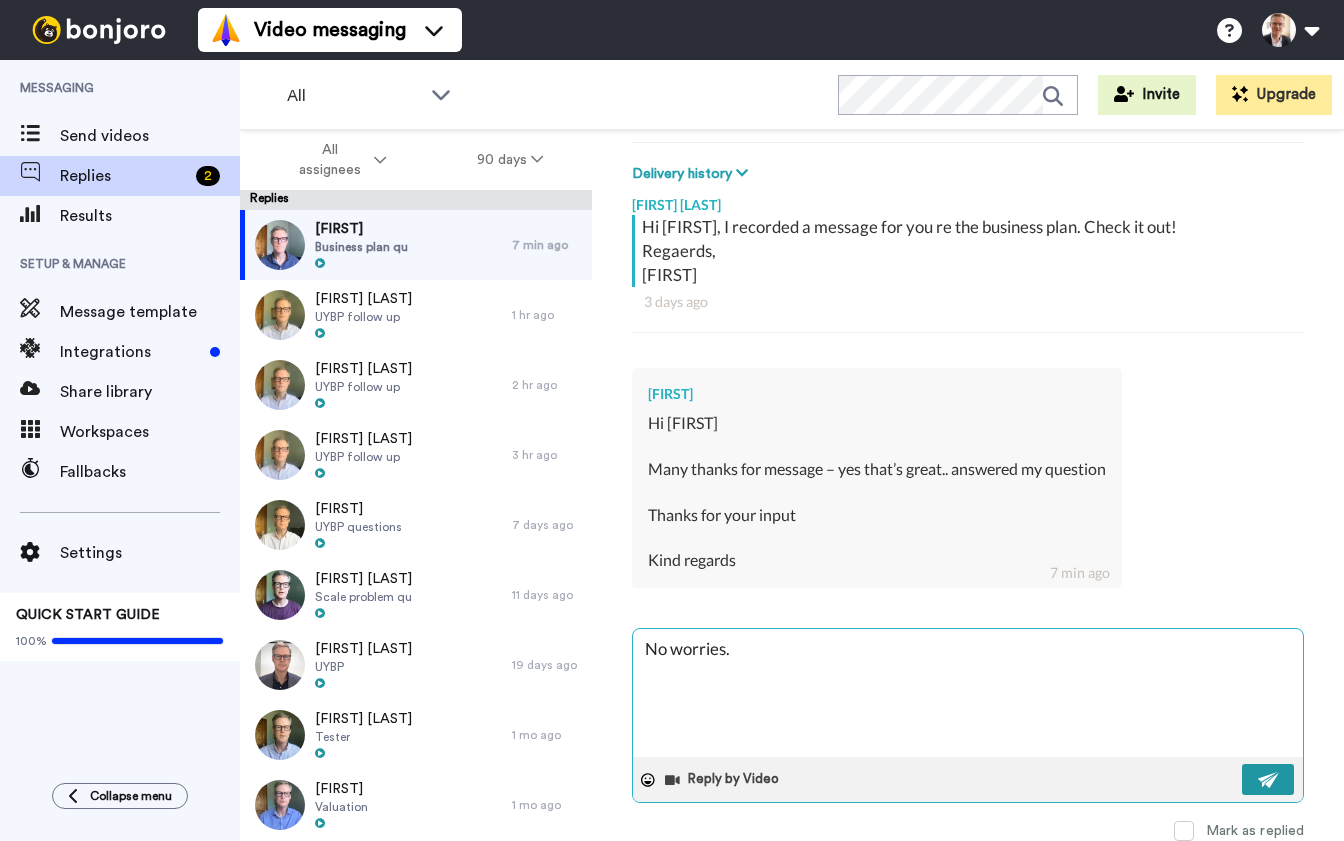 scroll, scrollTop: 0, scrollLeft: 0, axis: both 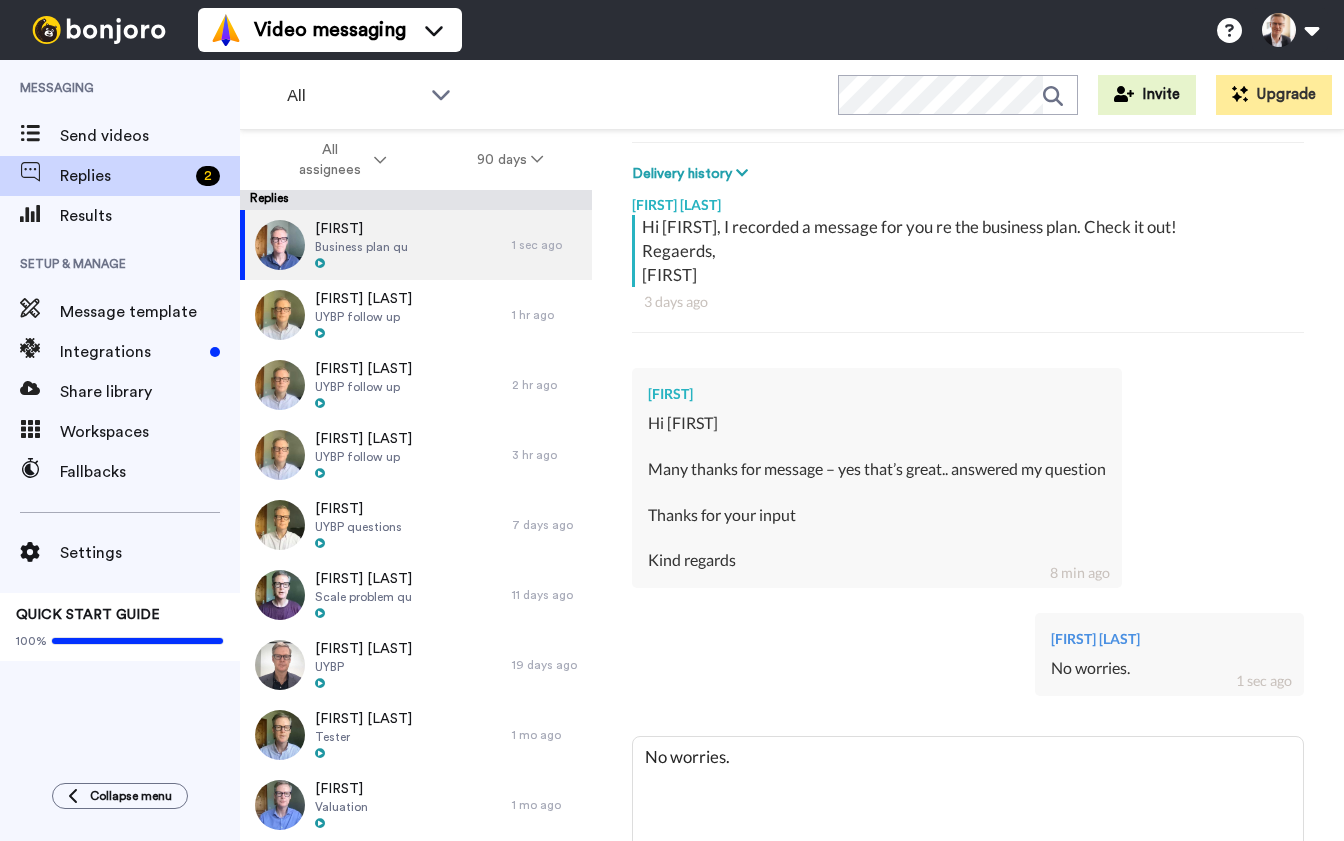 type on "x" 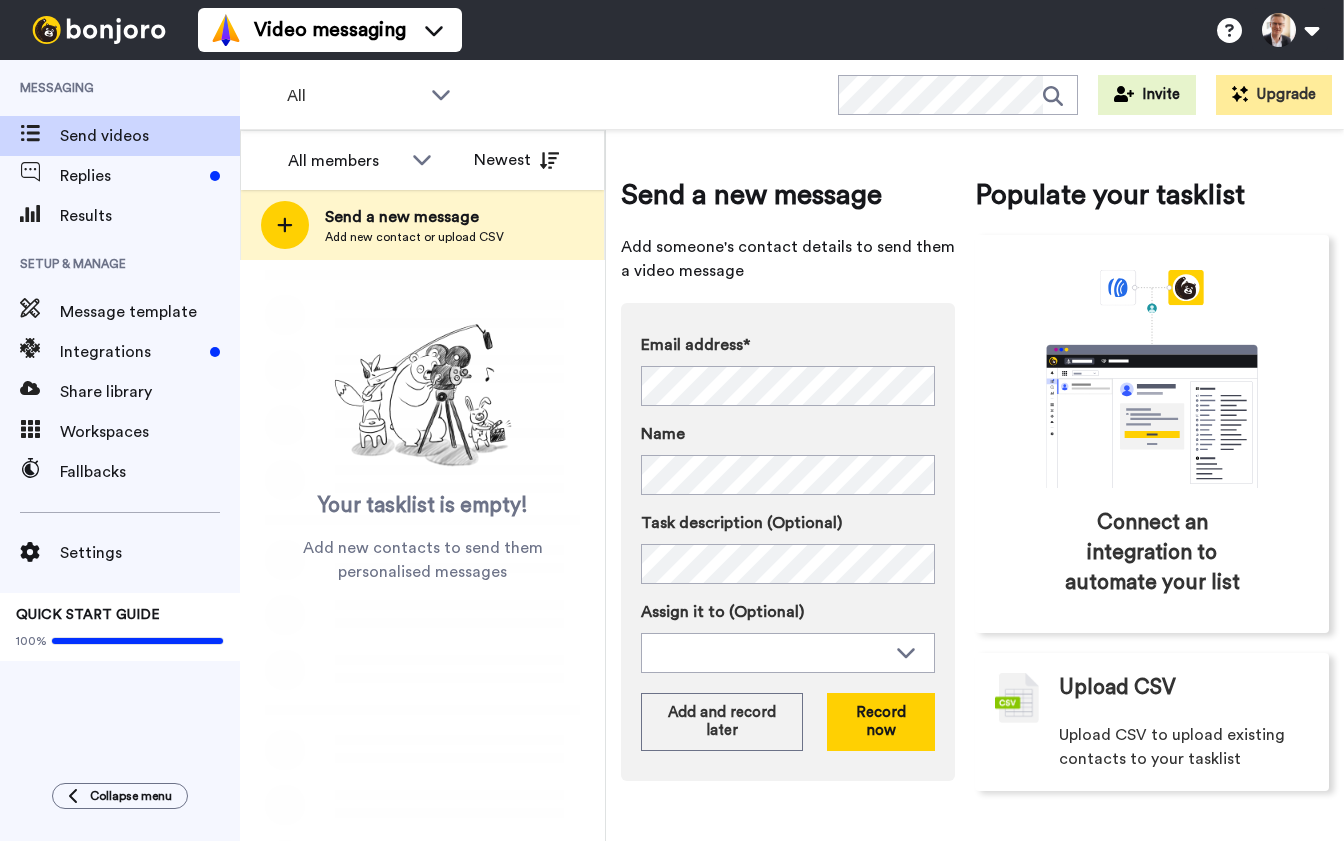 scroll, scrollTop: 0, scrollLeft: 0, axis: both 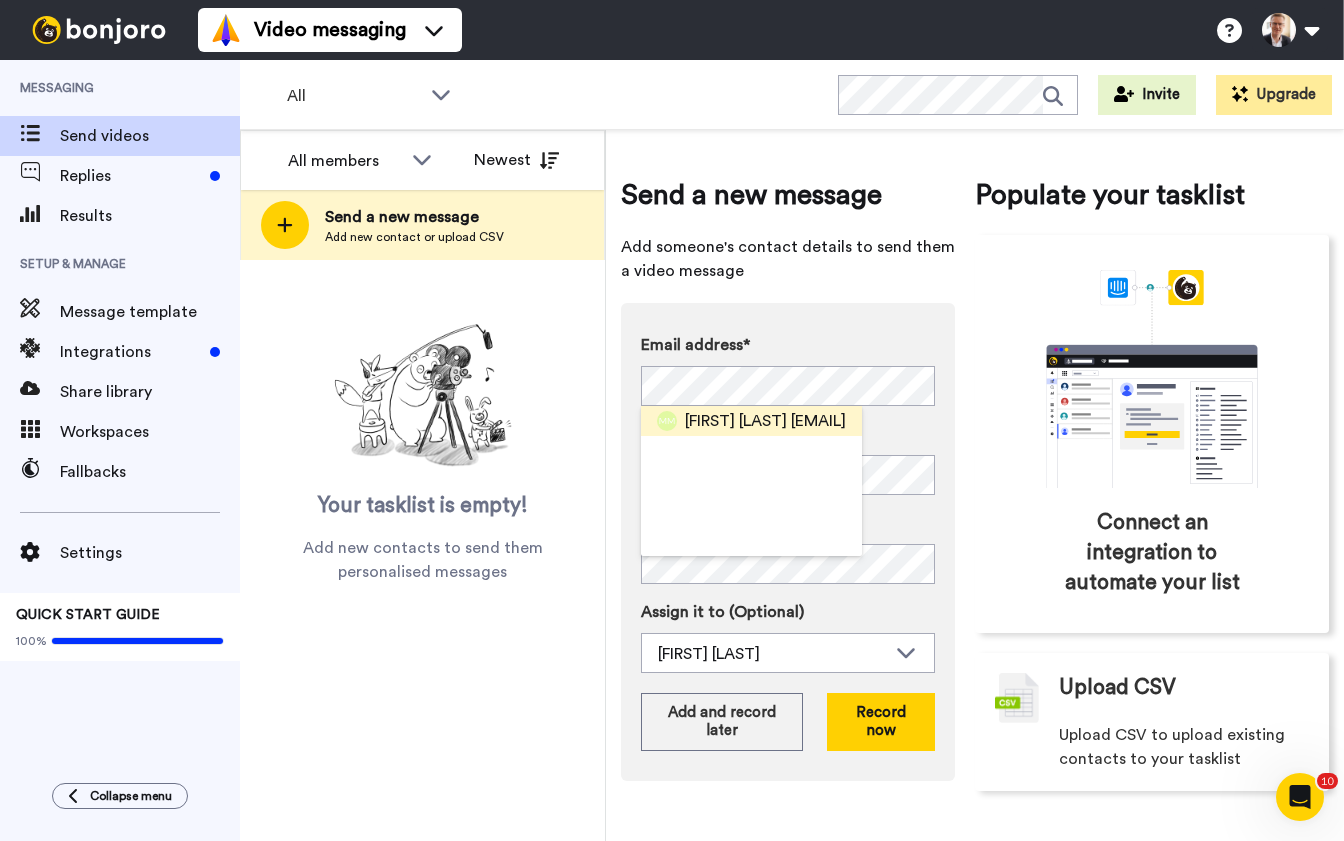 click on "Matthew Miles" at bounding box center (736, 421) 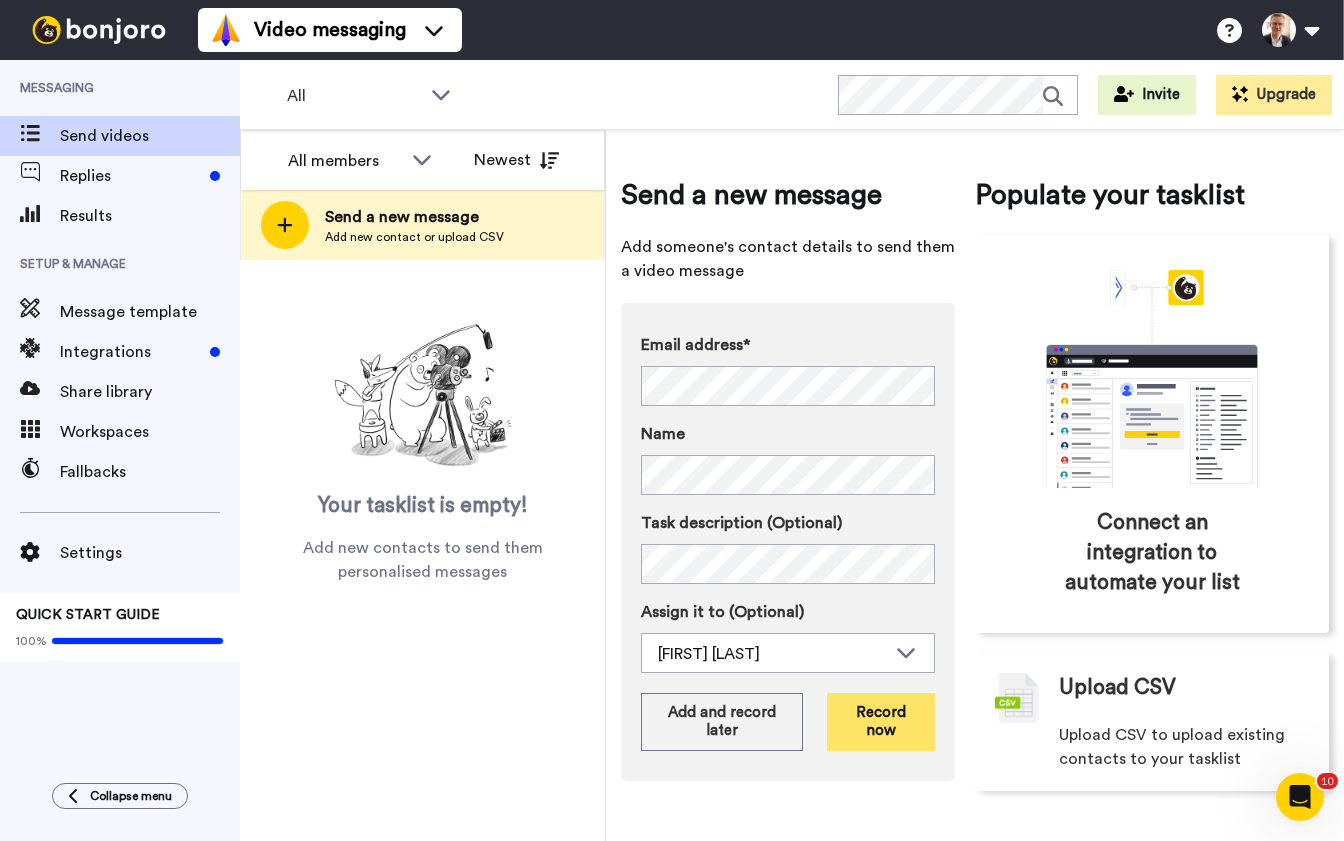 click on "Record now" at bounding box center (881, 722) 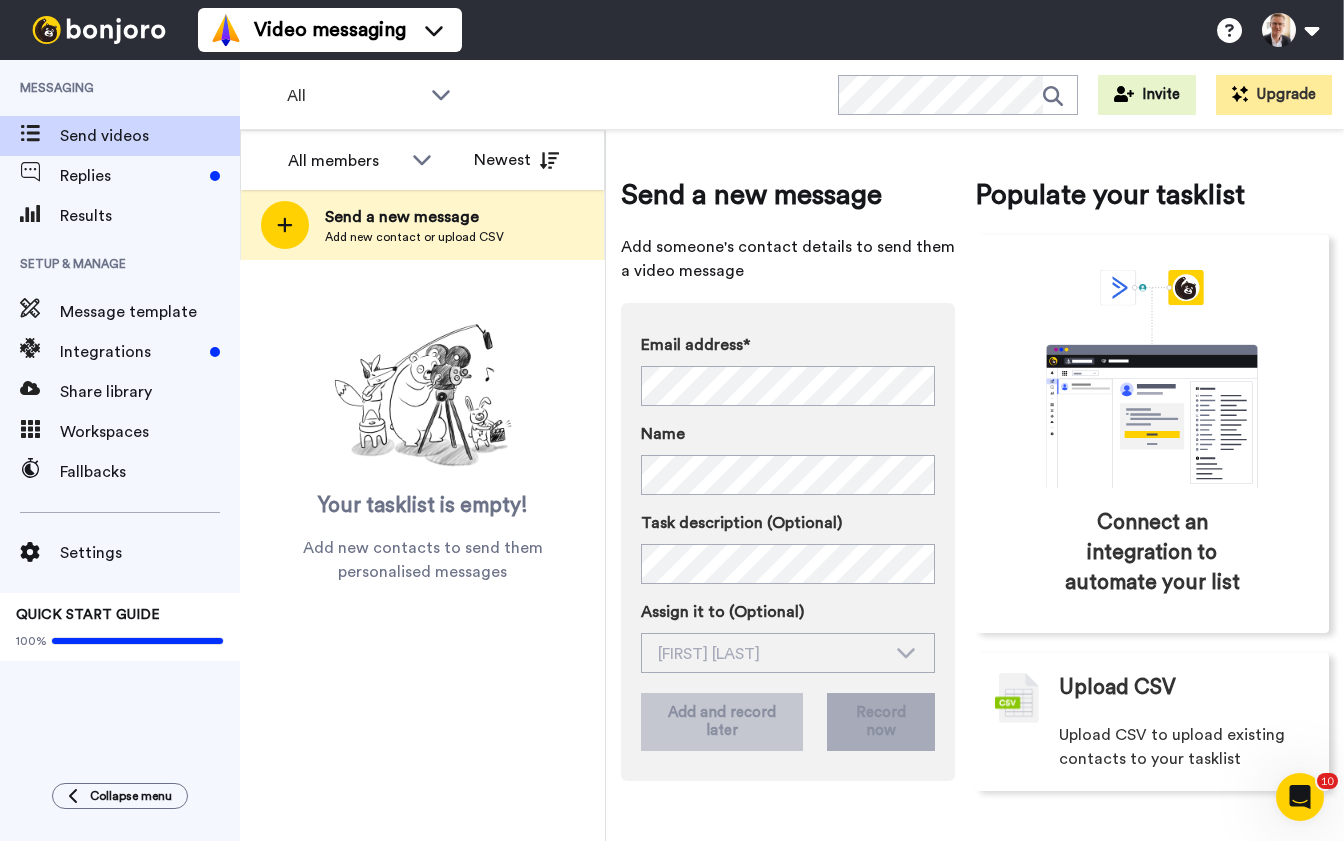 scroll, scrollTop: 0, scrollLeft: 0, axis: both 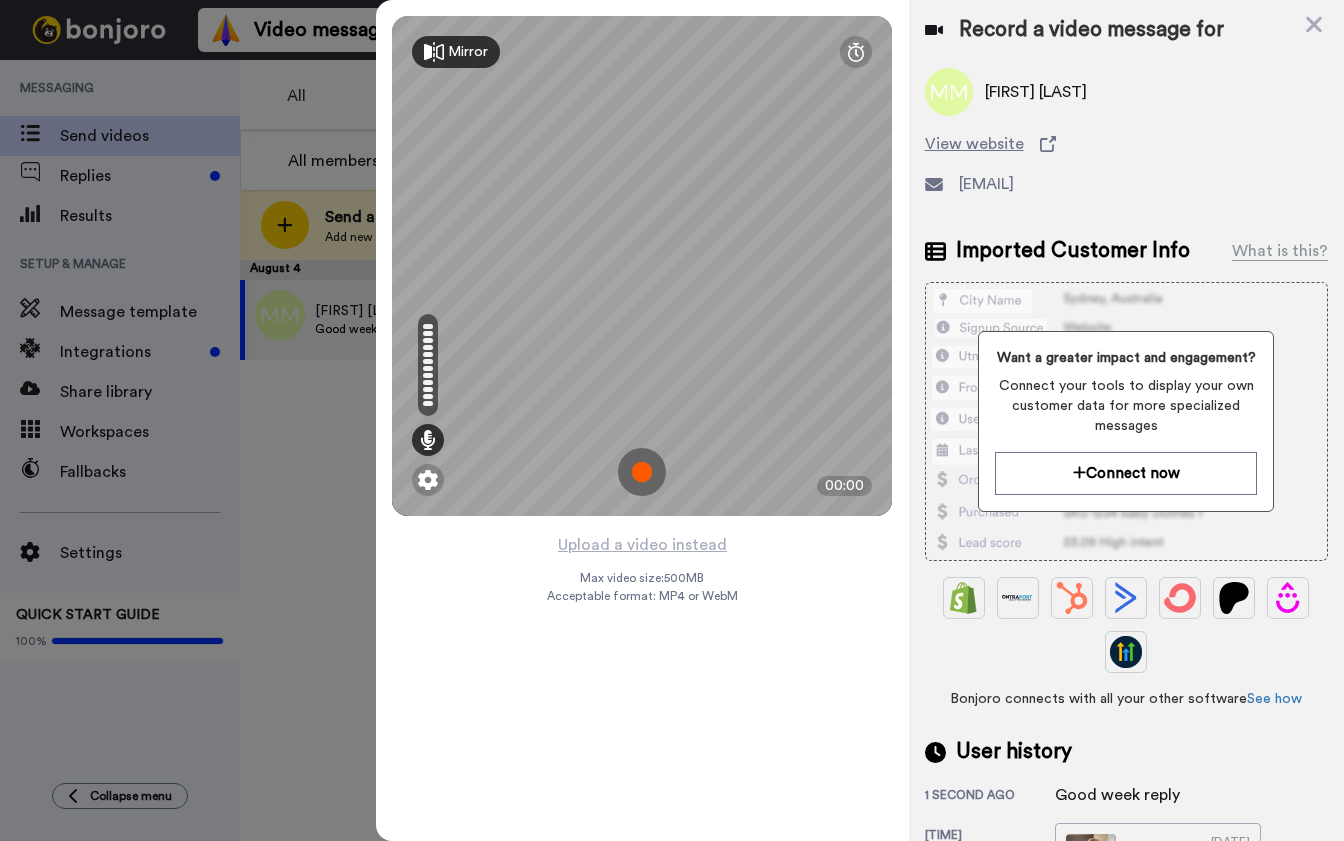 click at bounding box center (642, 472) 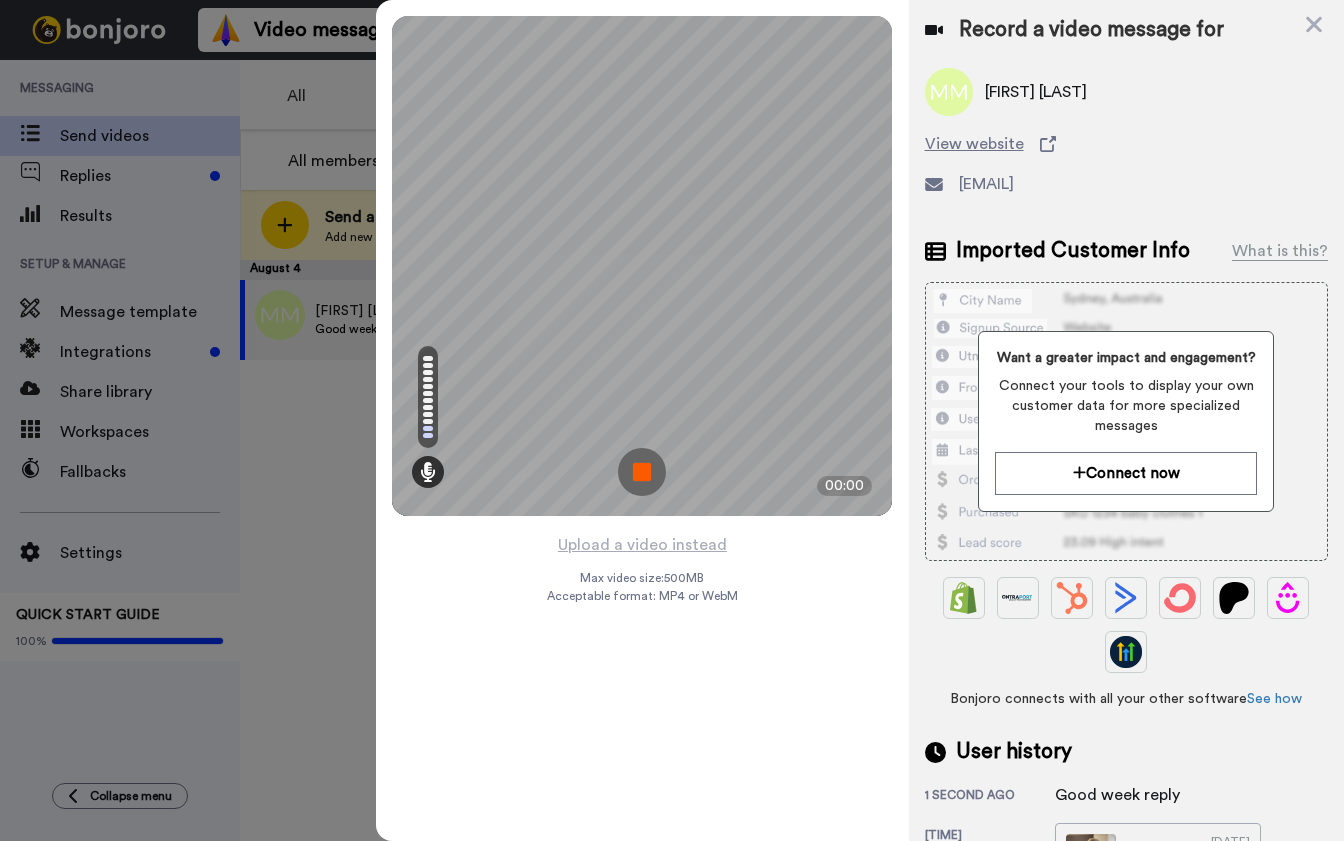 scroll, scrollTop: 0, scrollLeft: 0, axis: both 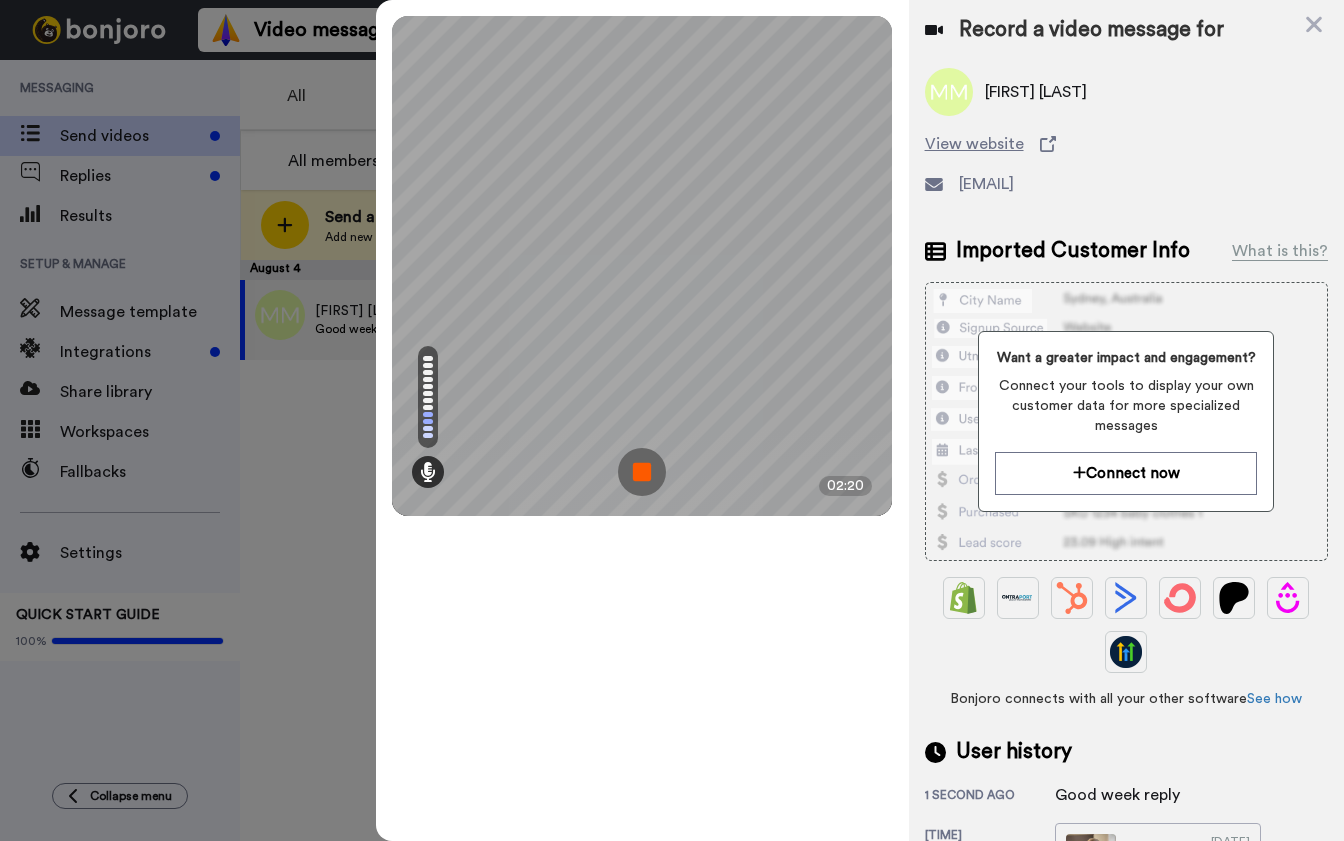 click at bounding box center [642, 472] 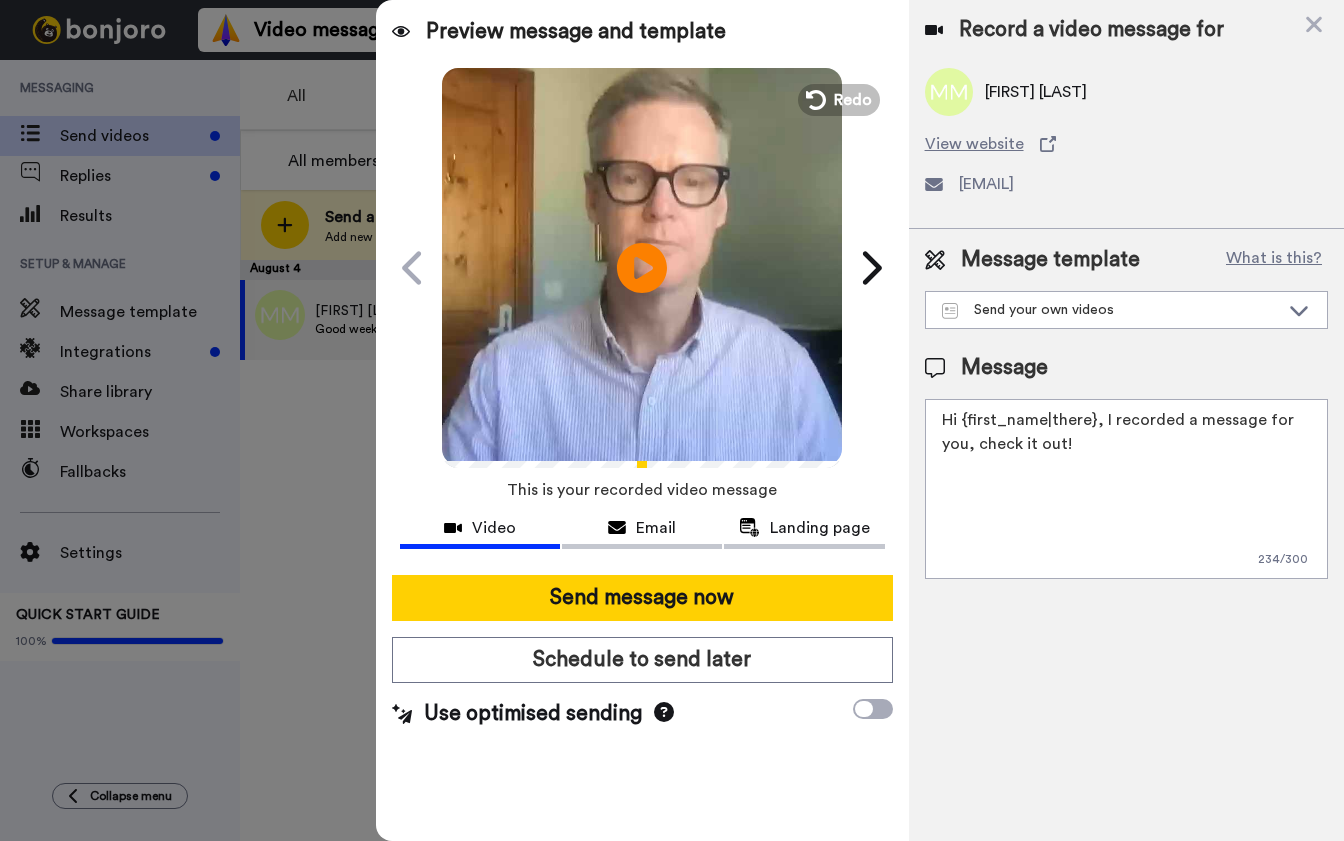 click on "Hi {first_name|there}, I recorded a message for you, check it out!" at bounding box center [1126, 489] 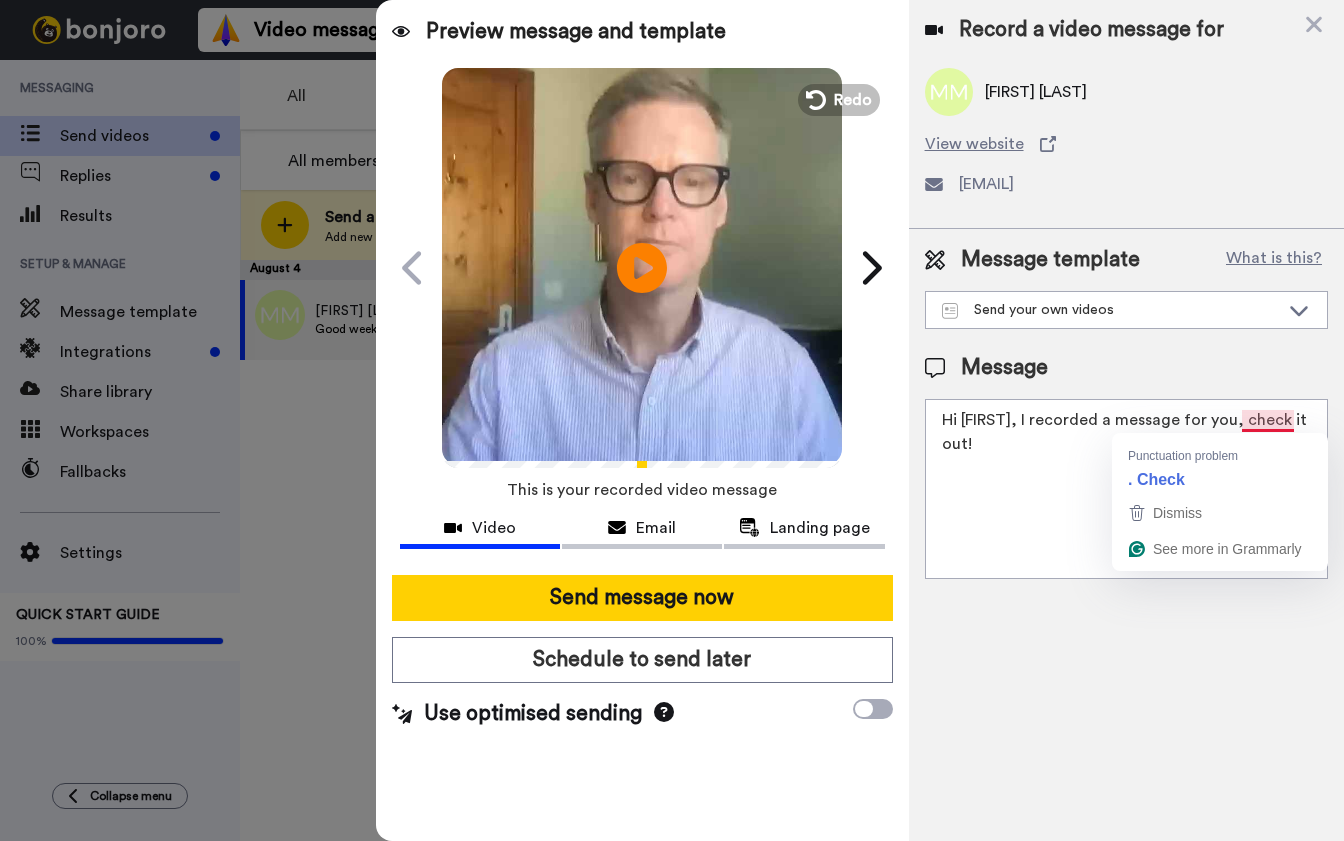 click on "Hi Matthew, I recorded a message for you, check it out!" at bounding box center (1126, 489) 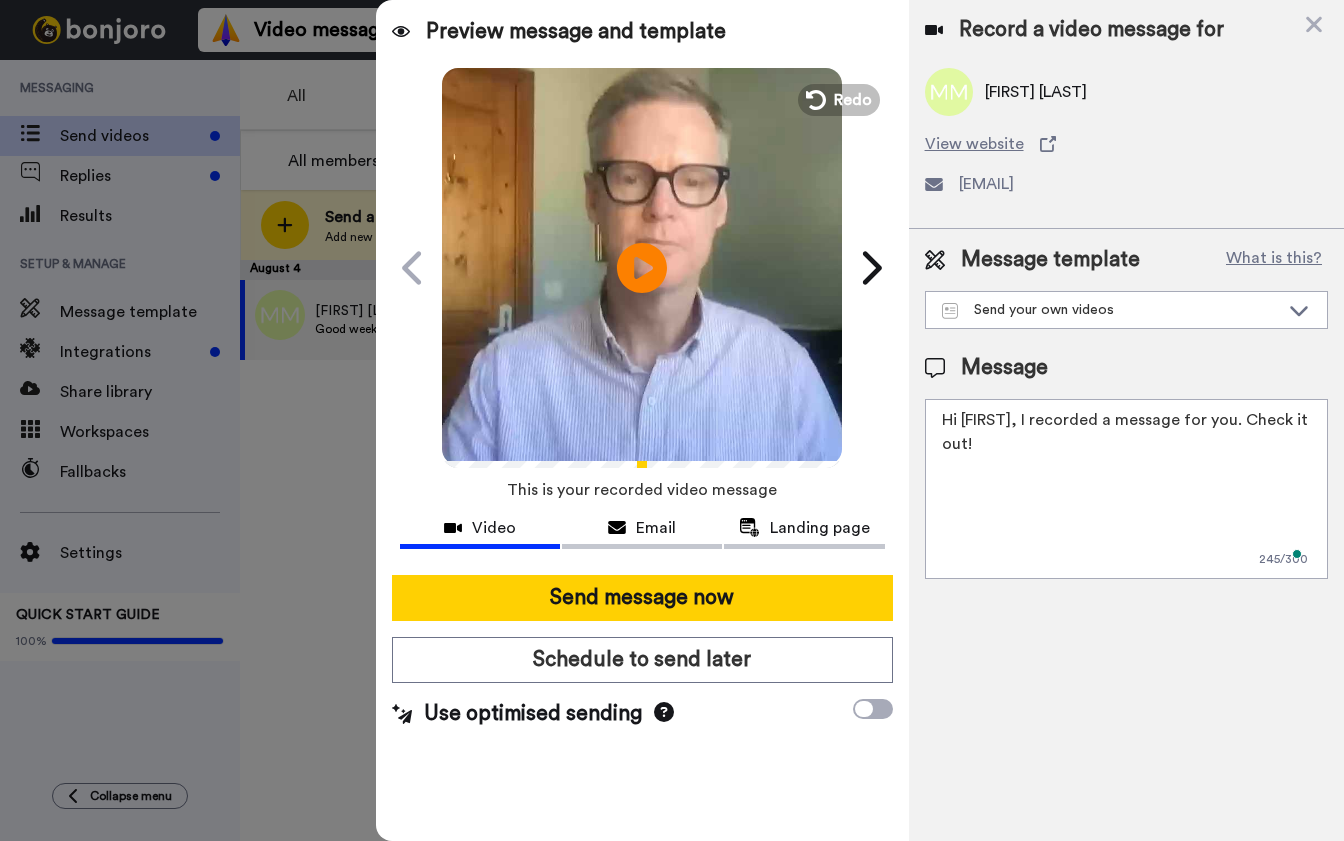 click on "Hi Matthew, I recorded a message for you. Check it out!" at bounding box center [1126, 489] 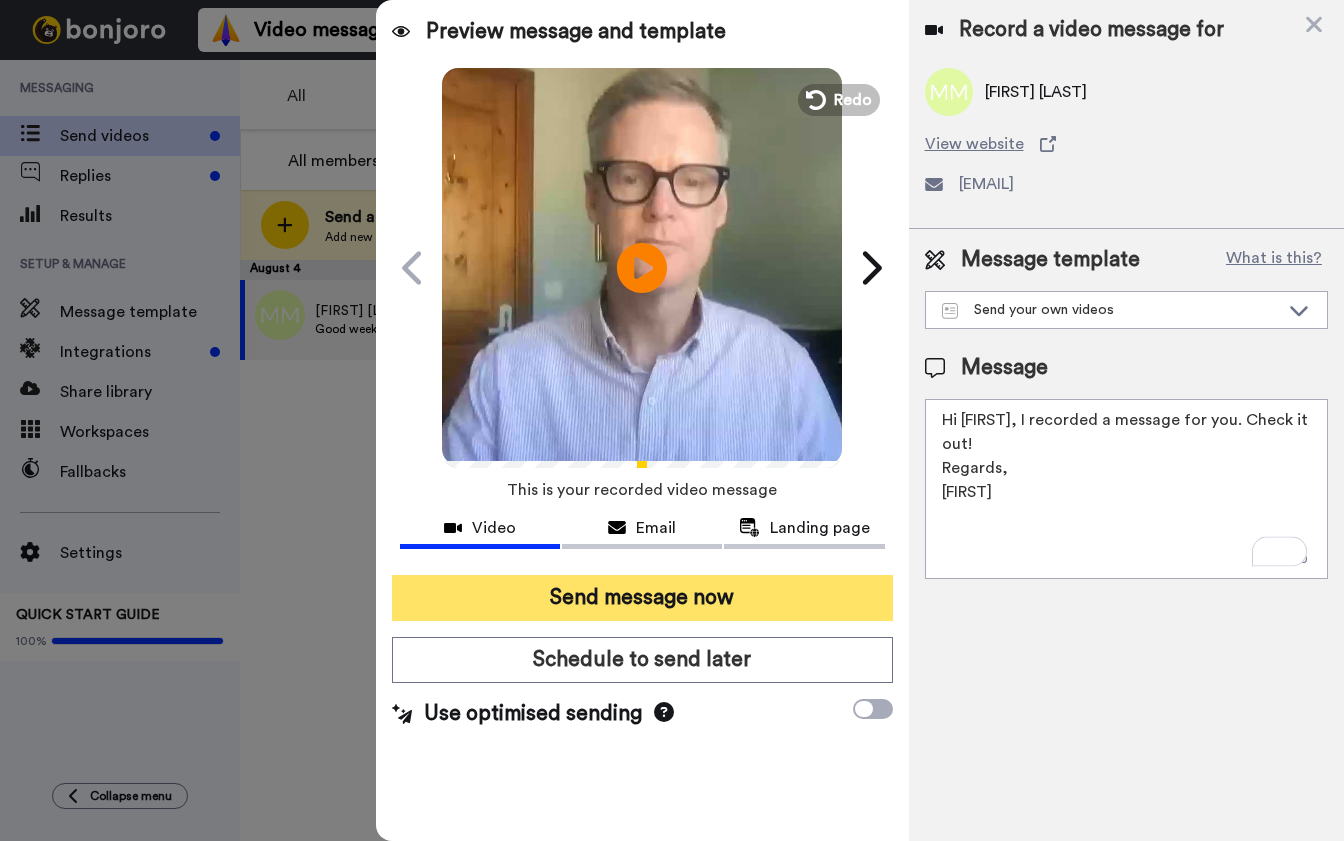 type on "Hi Matthew, I recorded a message for you. Check it out!
Regards,
Brett" 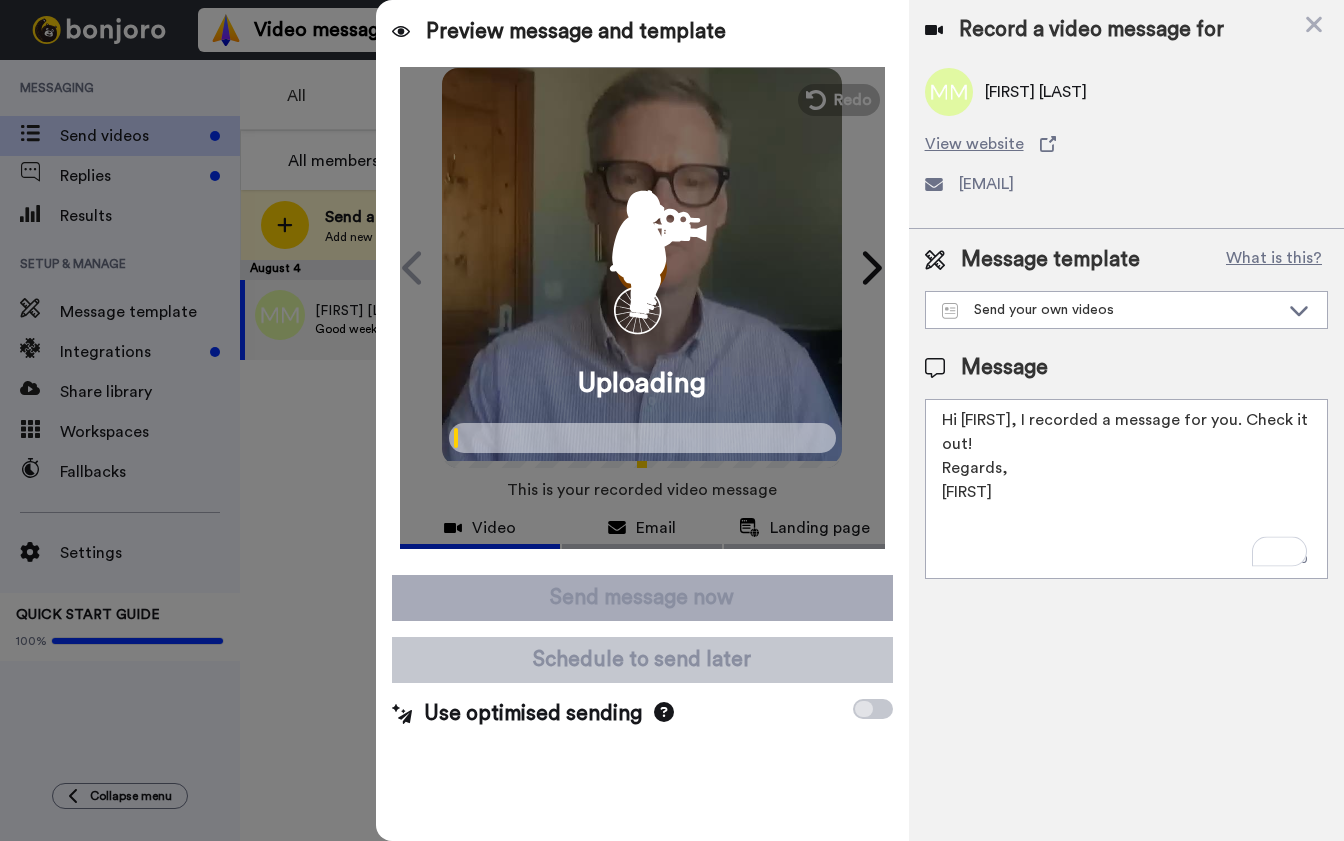 scroll, scrollTop: 0, scrollLeft: 0, axis: both 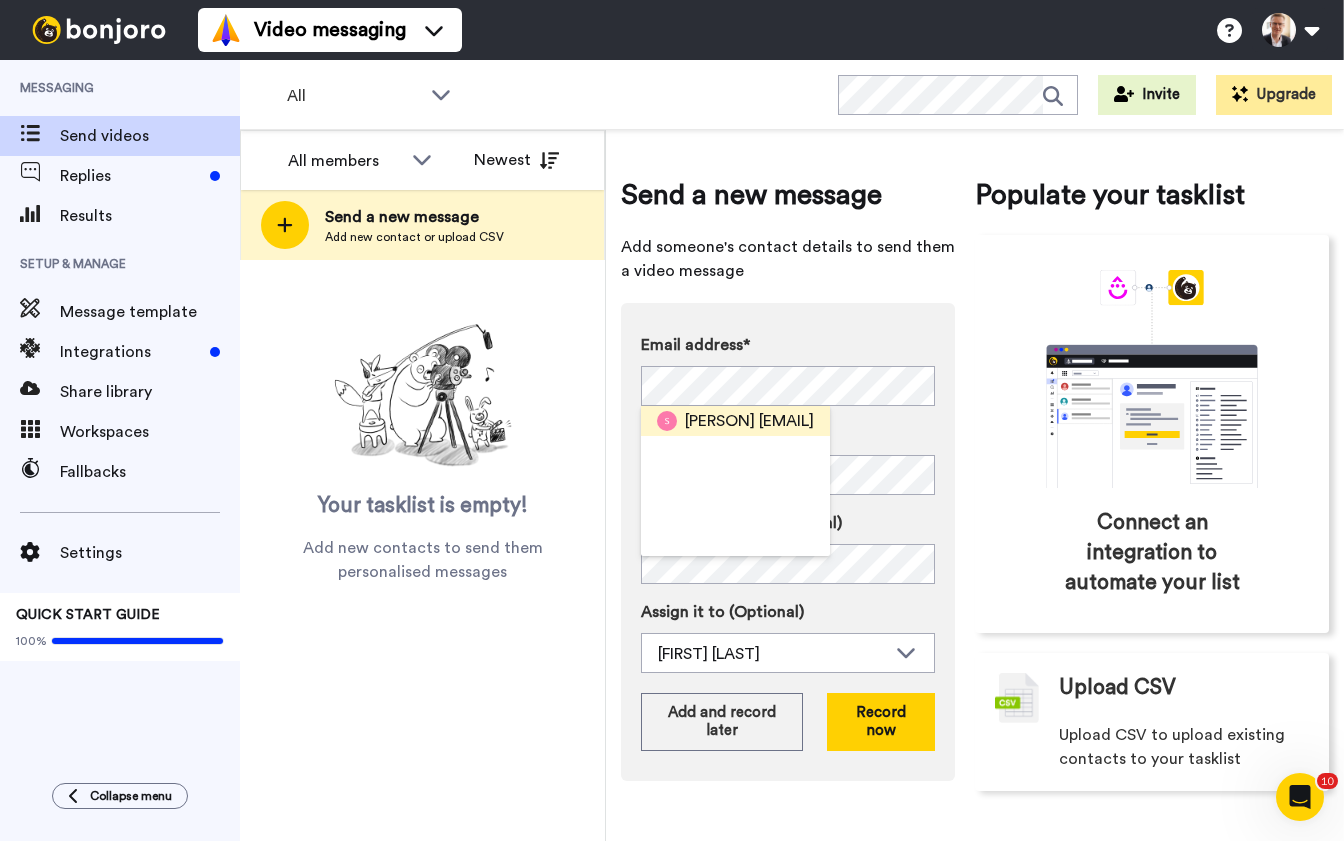 click on "[PERSON]" at bounding box center [720, 421] 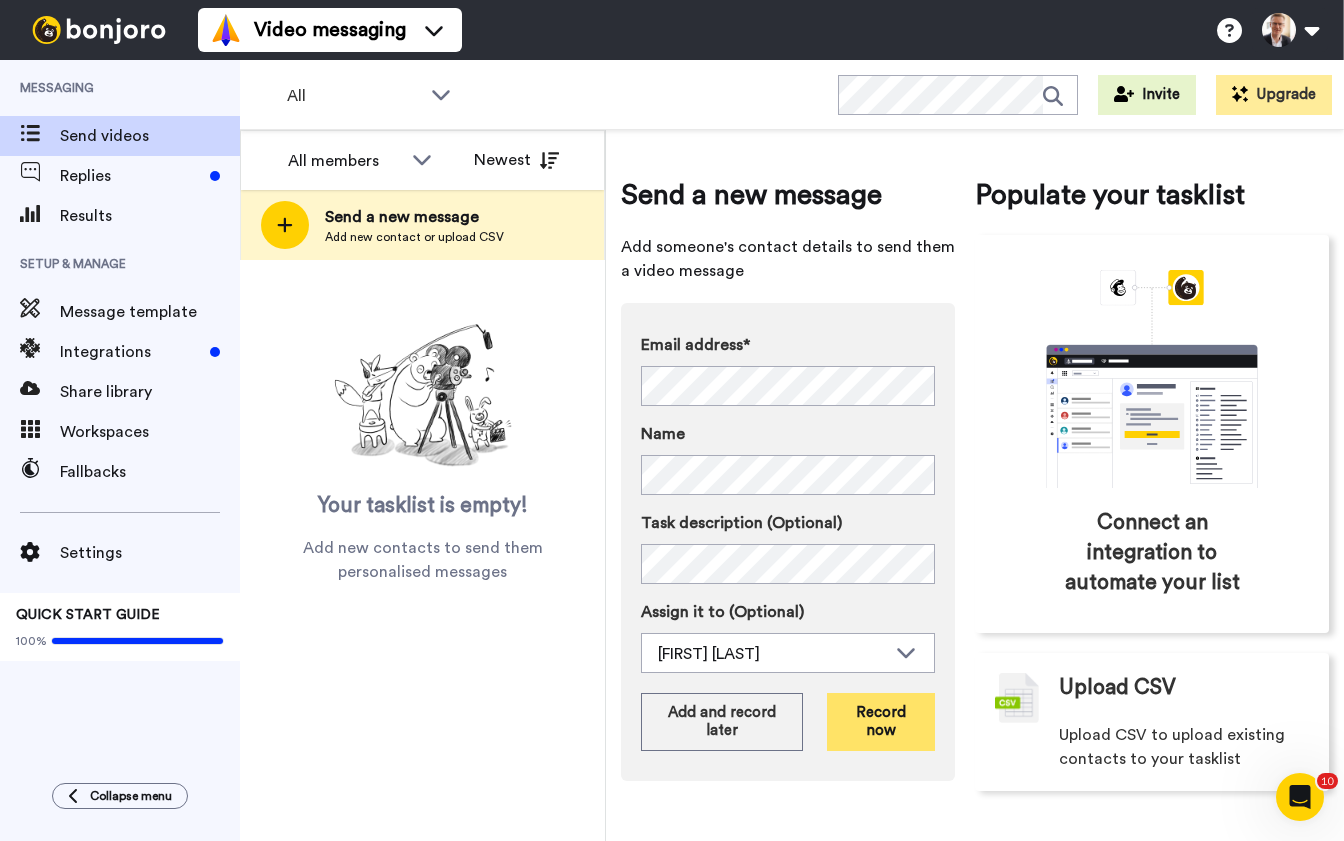 click on "Record now" at bounding box center [881, 722] 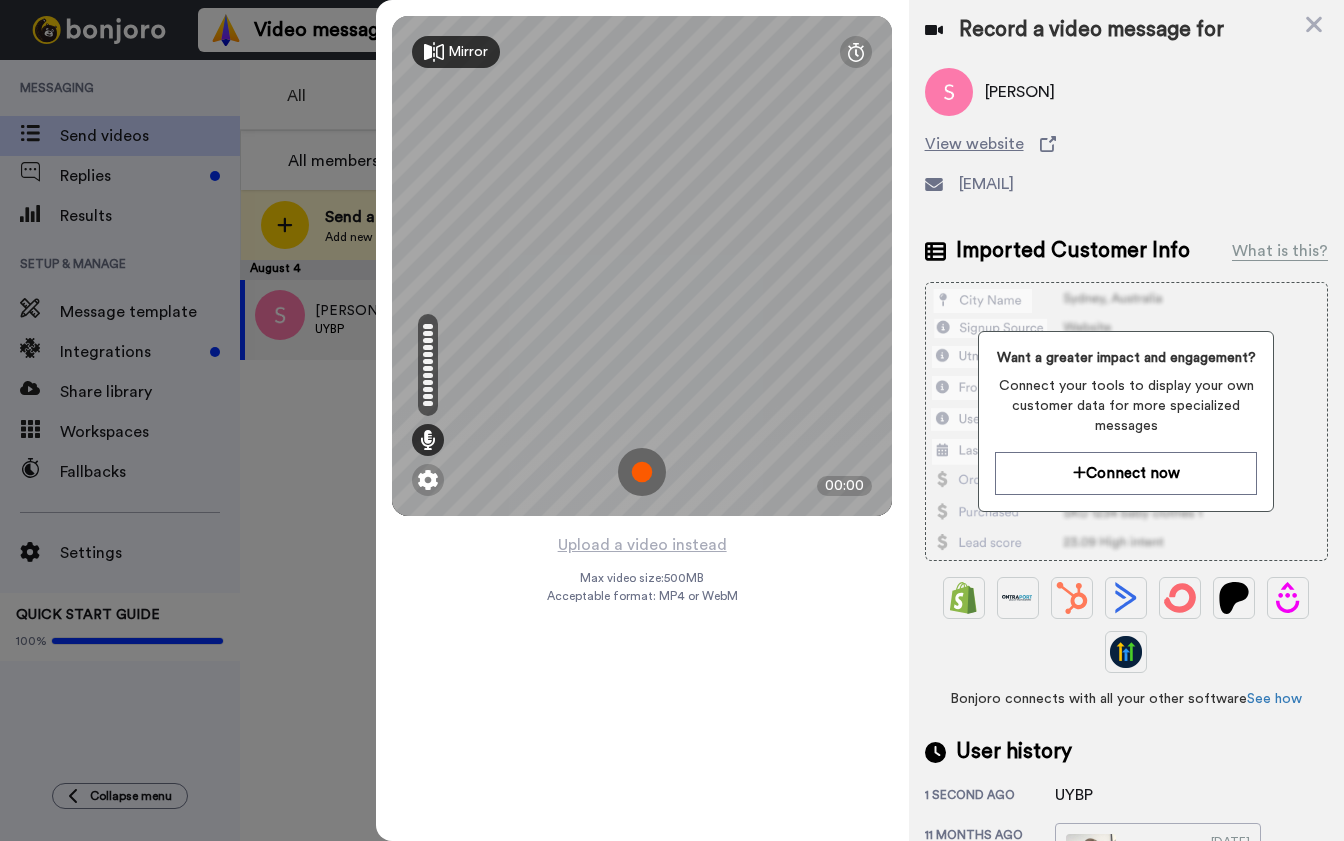 click at bounding box center (642, 472) 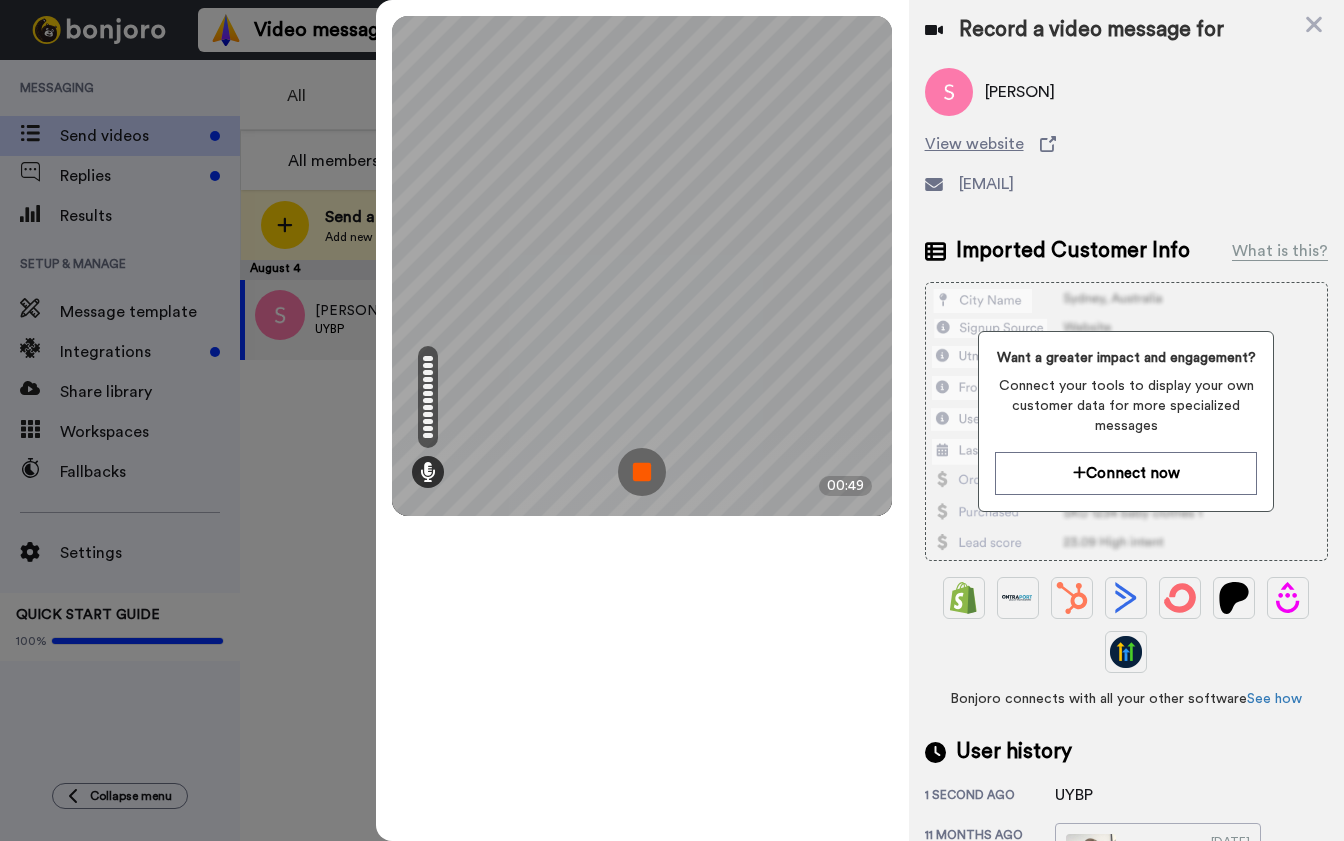 click at bounding box center [642, 472] 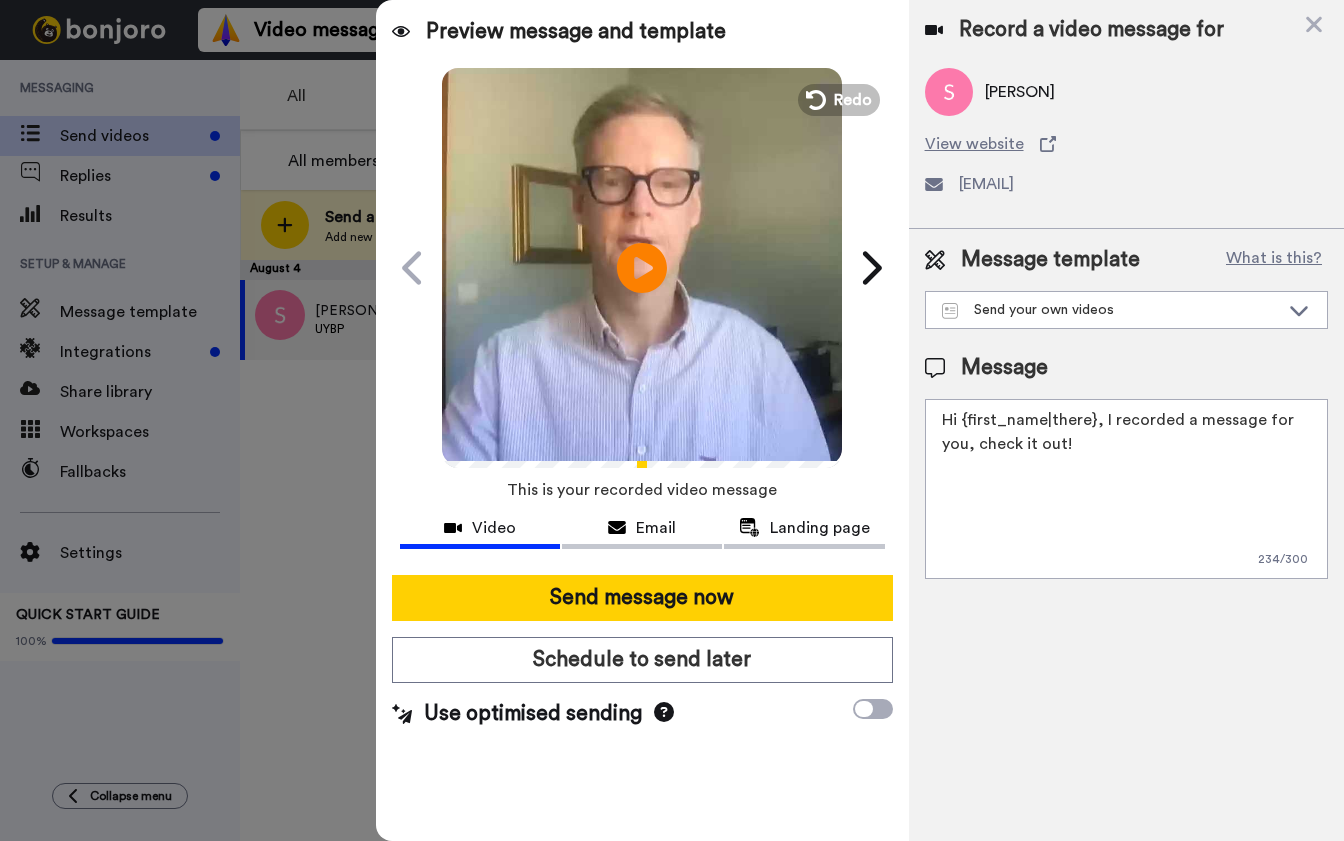 click on "Hi {first_name|there}, I recorded a message for you, check it out!" at bounding box center [1126, 489] 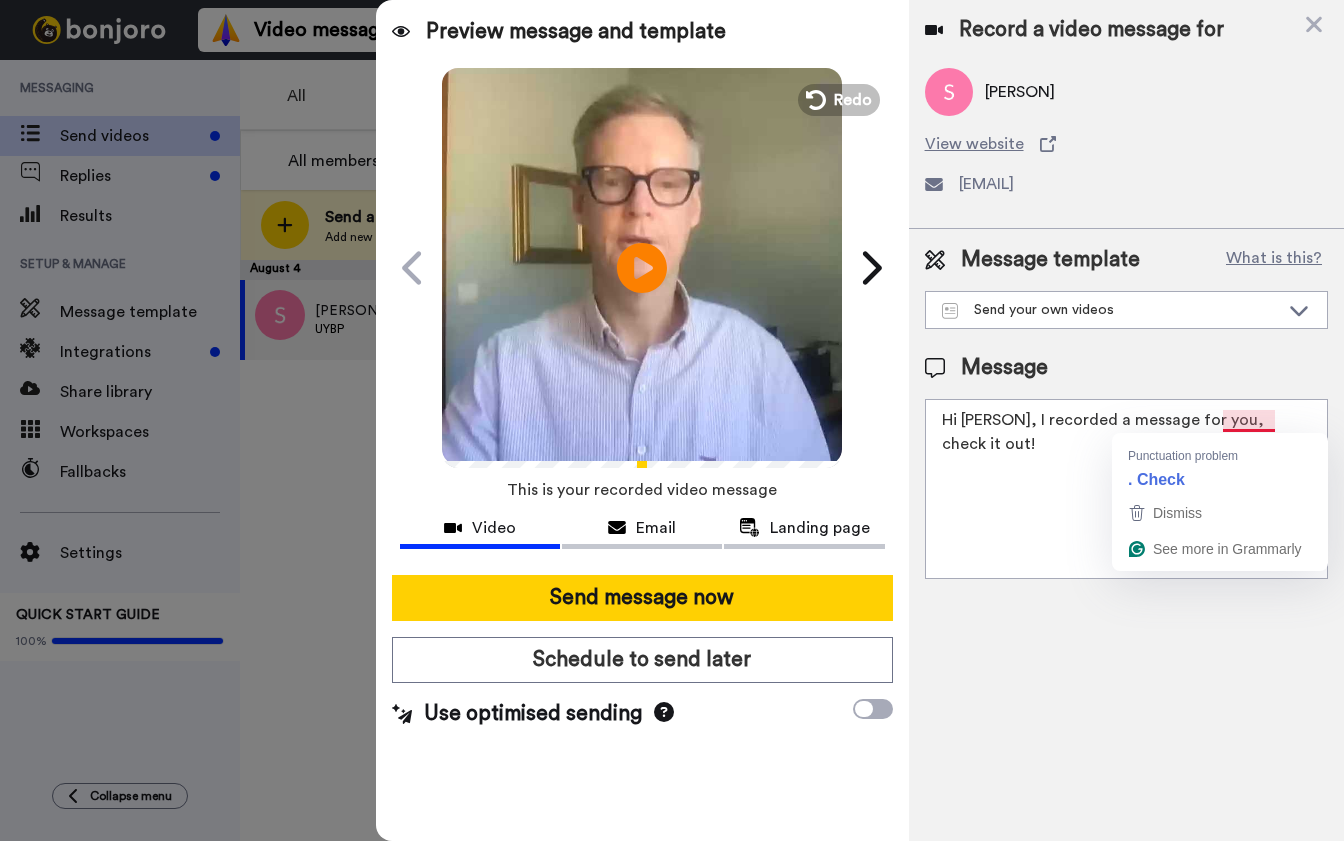 click on "Hi Simon, I recorded a message for you, check it out!" at bounding box center [1126, 489] 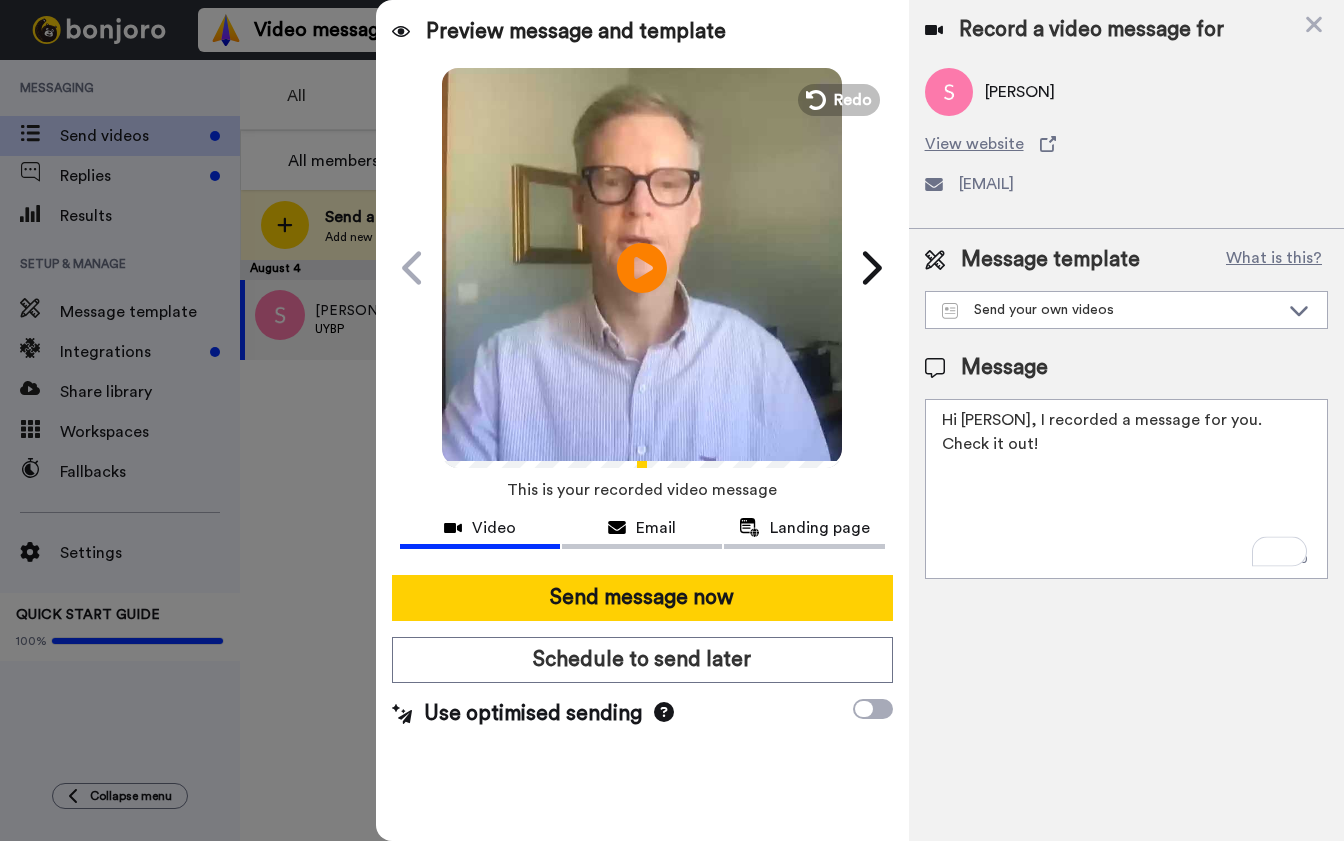click on "Hi Simon, I recorded a message for you. Check it out!" at bounding box center (1126, 489) 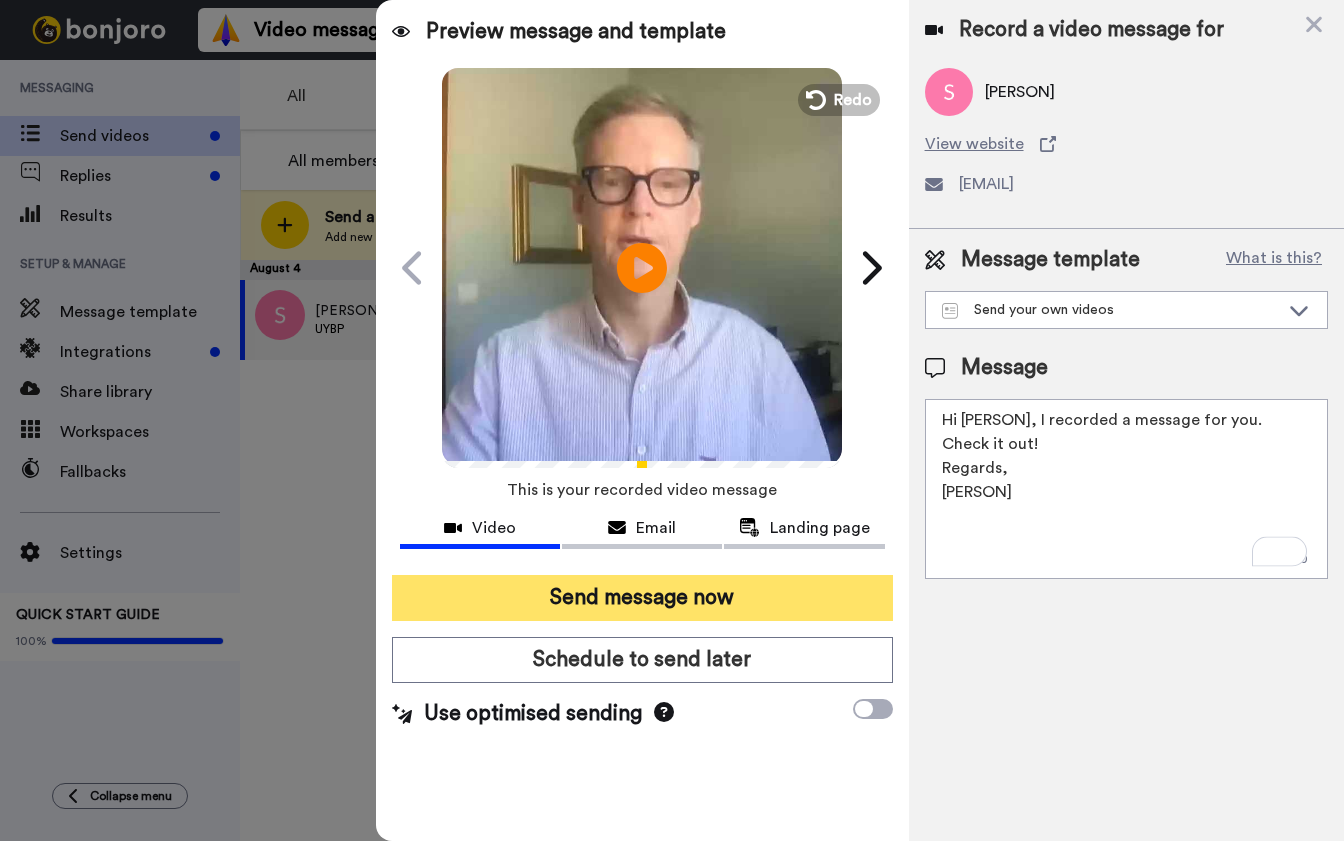 type on "Hi Simon, I recorded a message for you. Check it out!
Regards,
Brett" 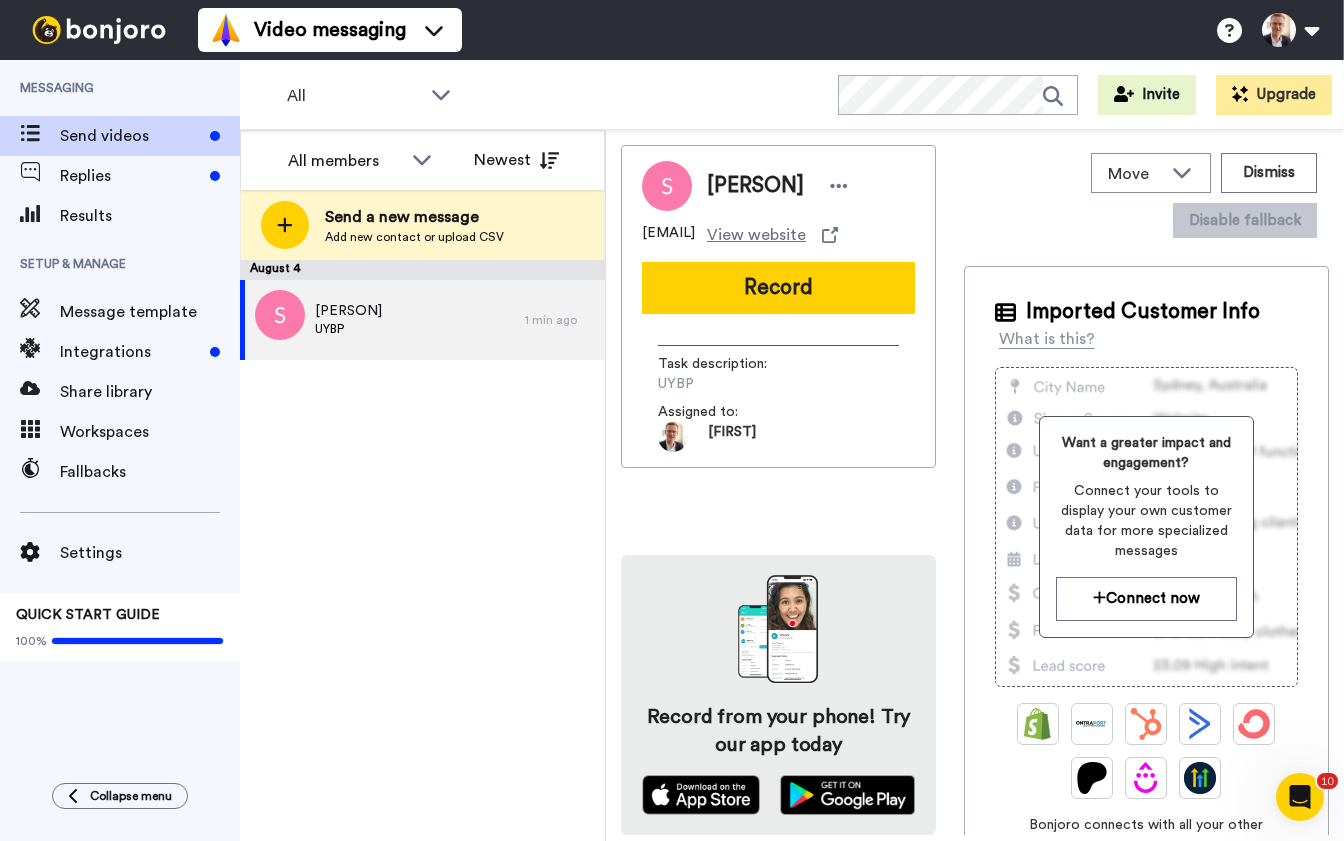 scroll, scrollTop: 0, scrollLeft: 0, axis: both 